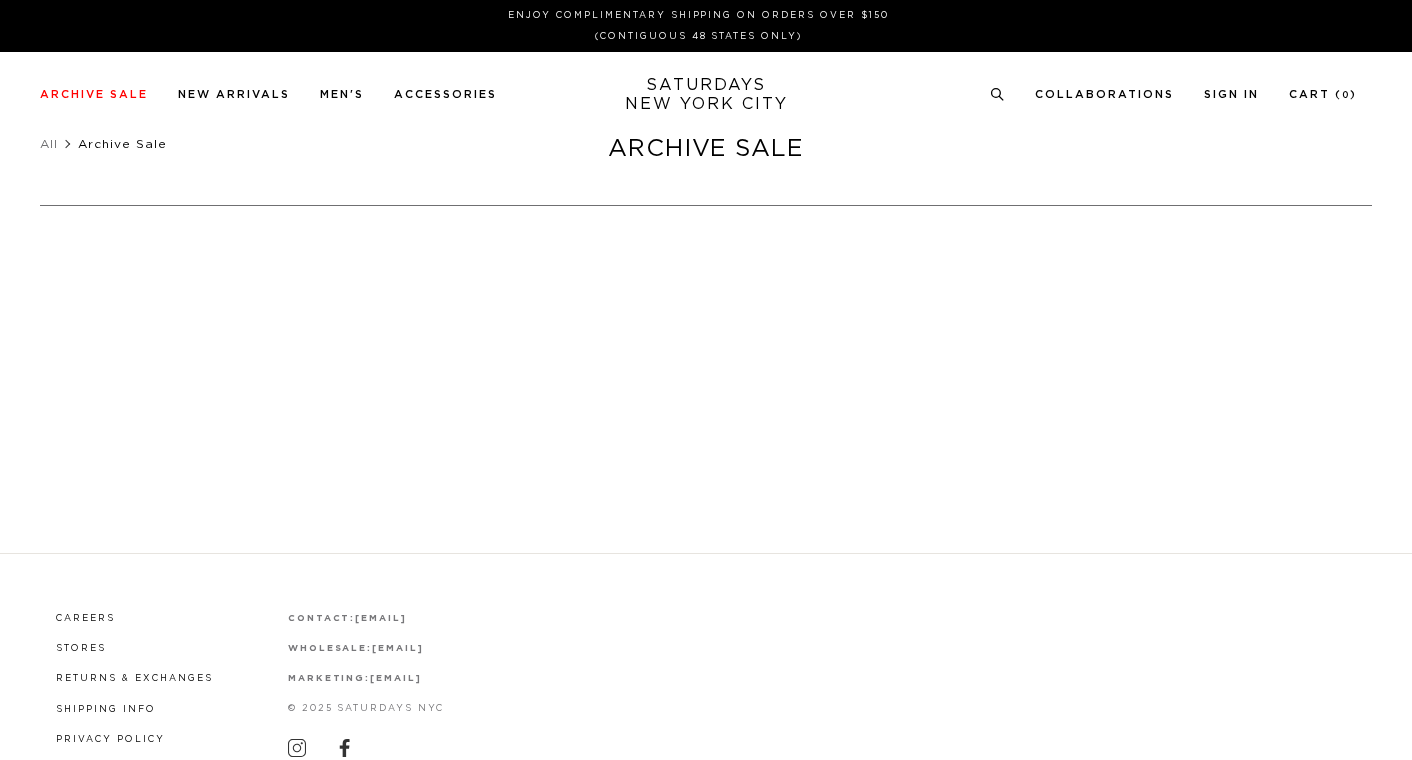 scroll, scrollTop: 0, scrollLeft: 0, axis: both 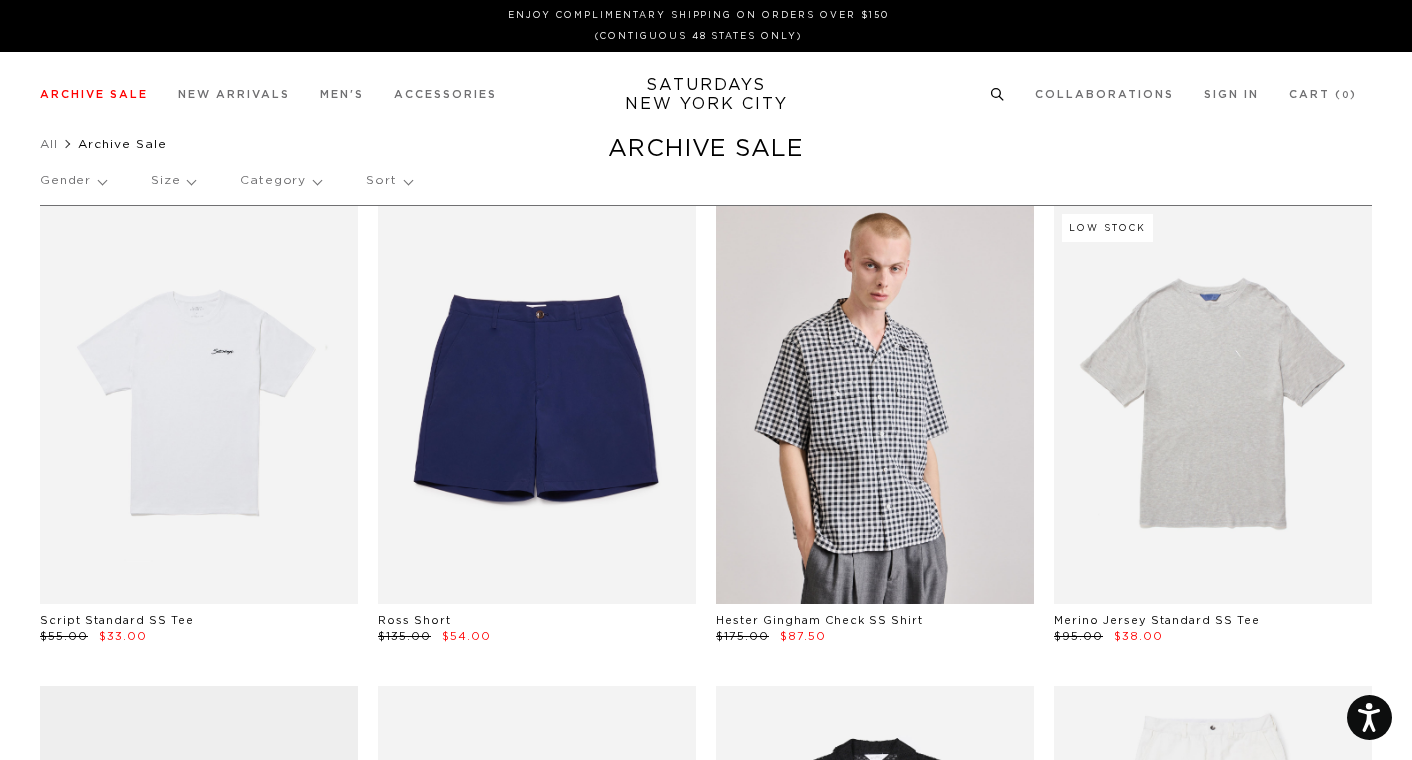 click 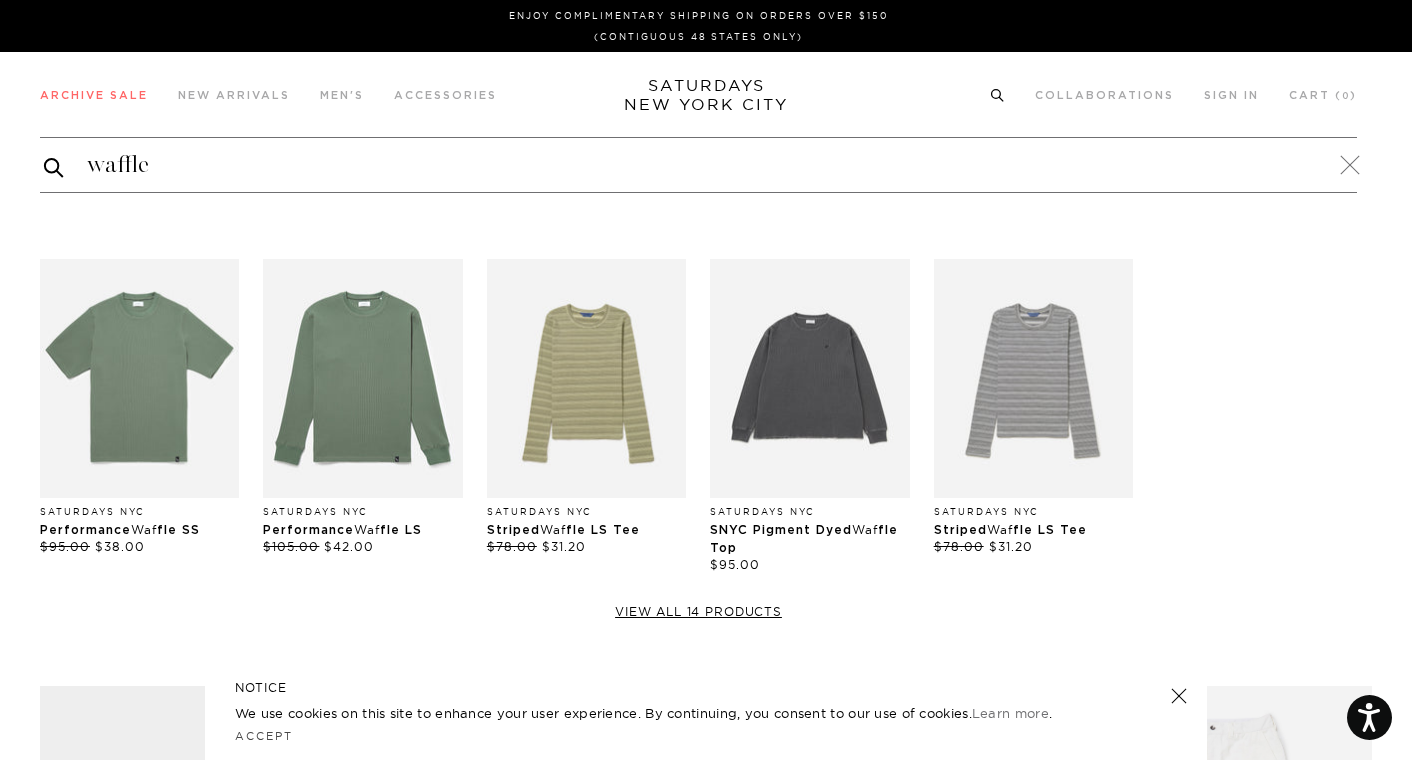 type on "waffle" 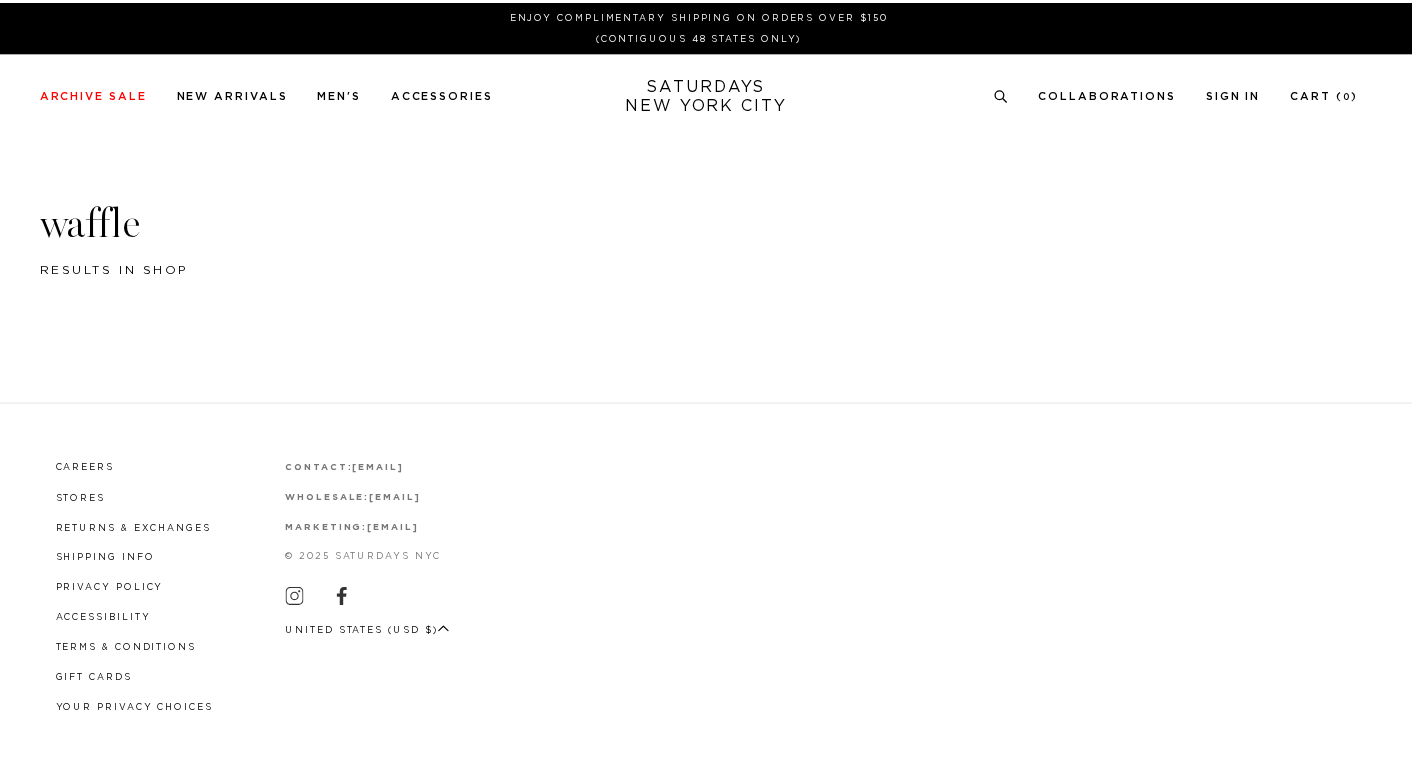 scroll, scrollTop: 0, scrollLeft: 0, axis: both 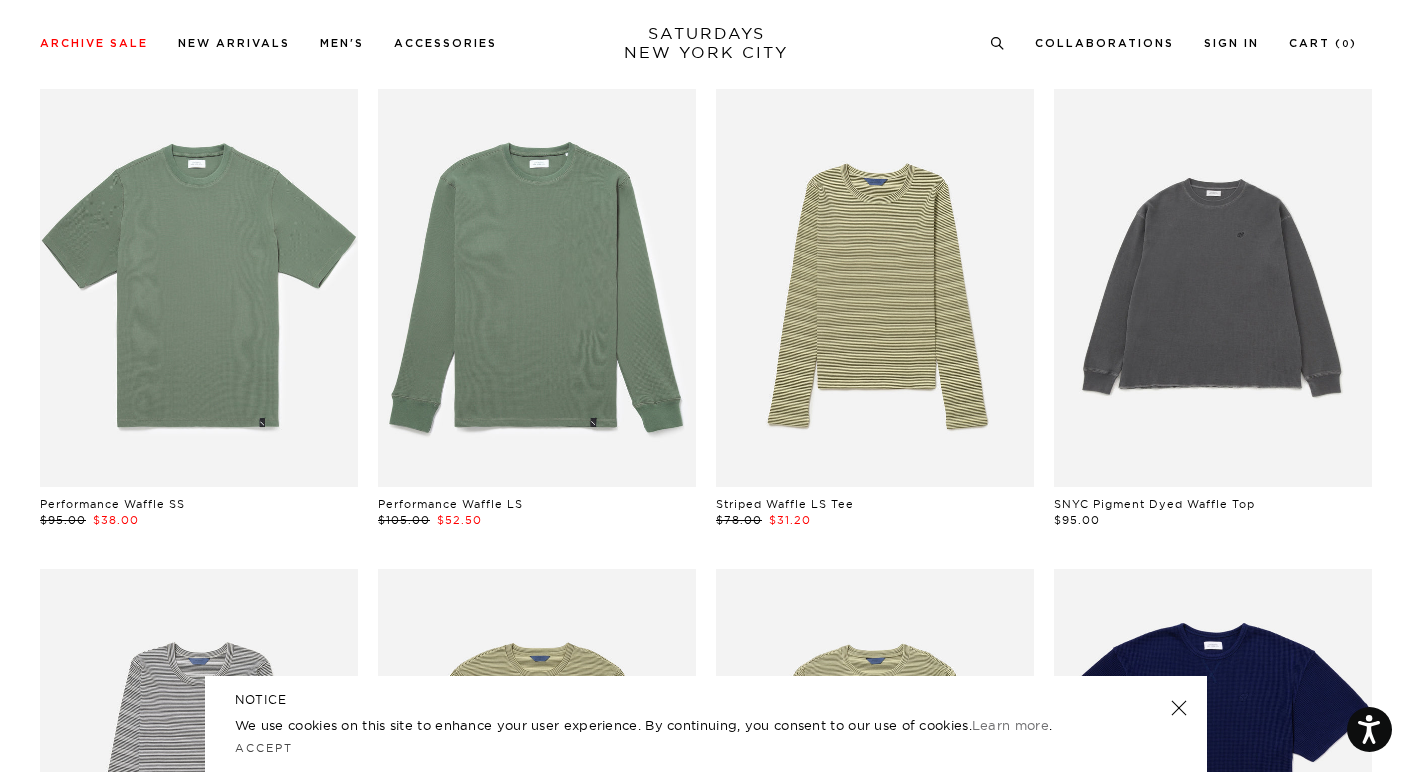 click at bounding box center [1179, 708] 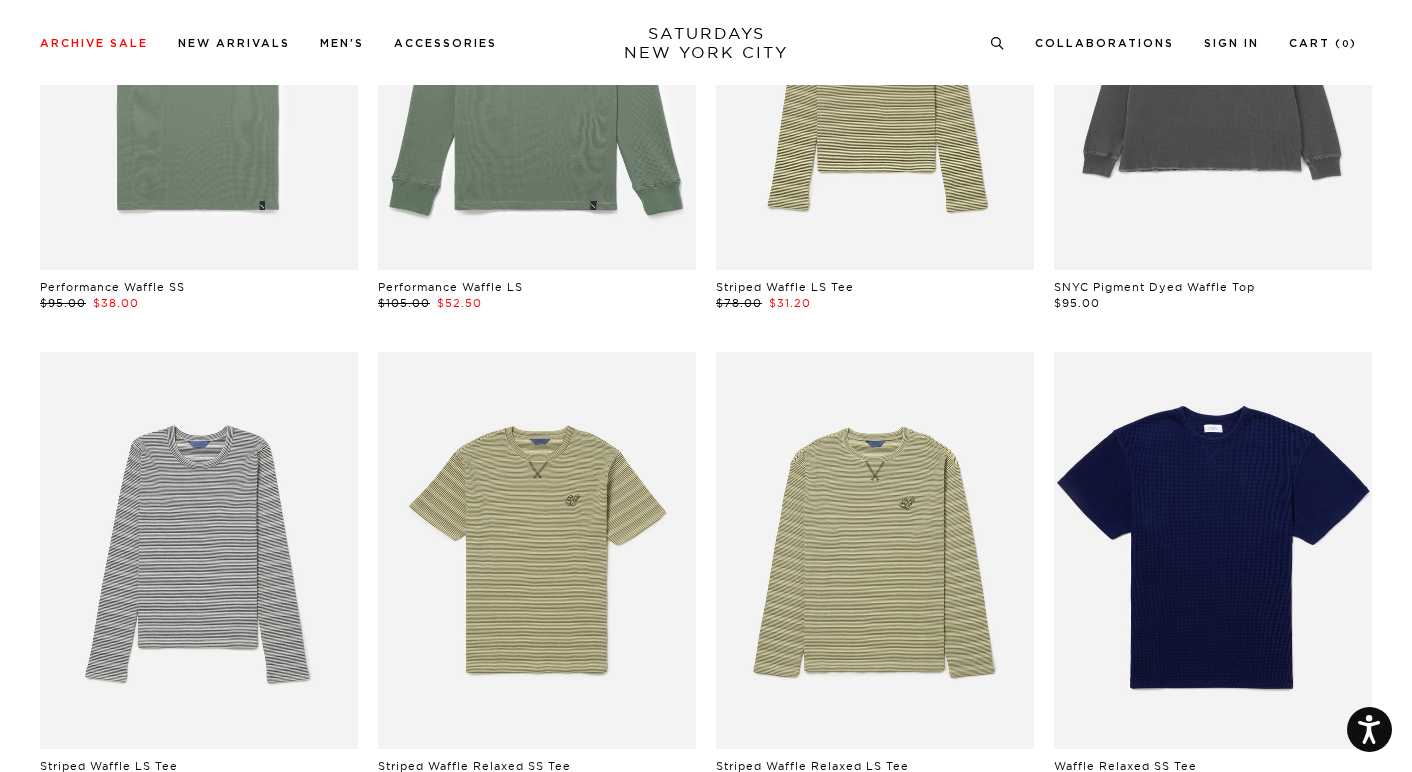 scroll, scrollTop: 200, scrollLeft: 0, axis: vertical 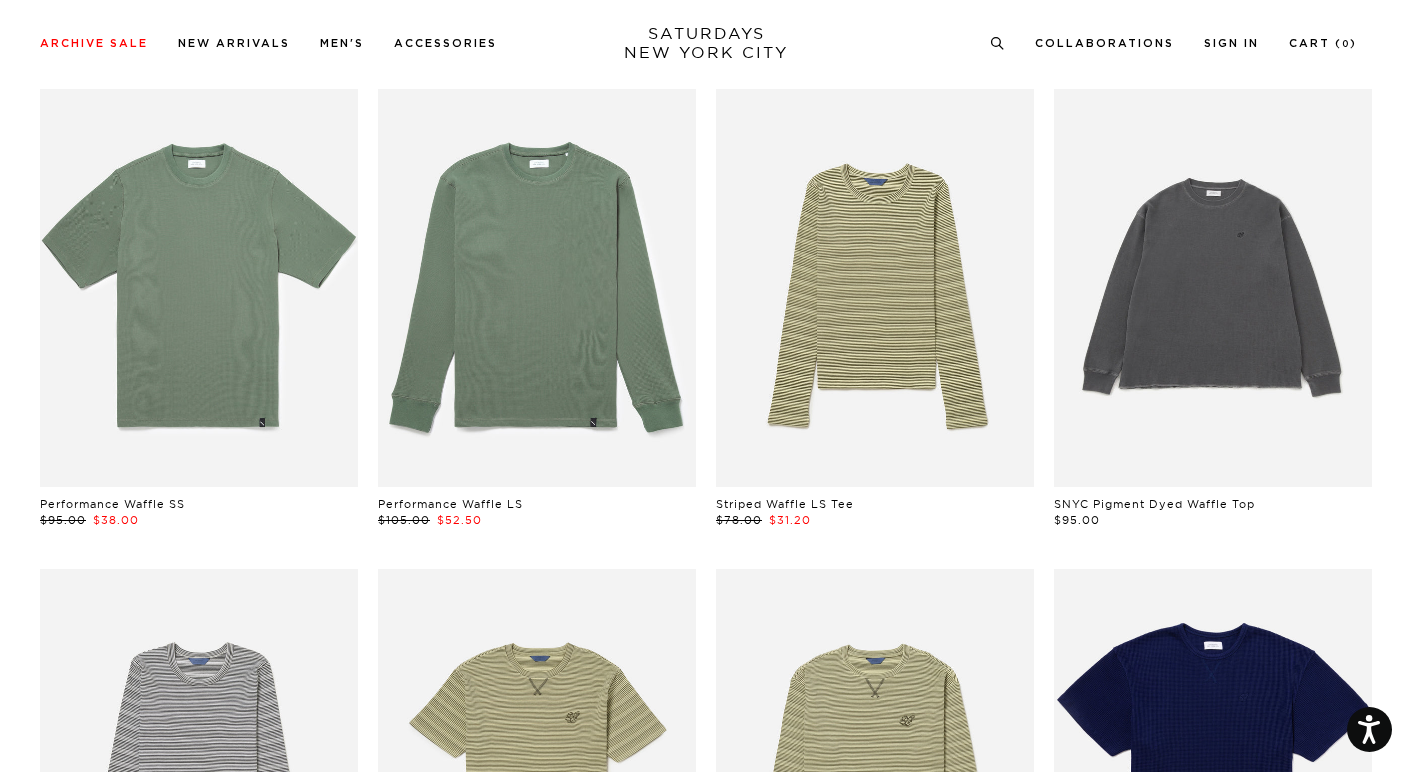 click at bounding box center (199, 288) 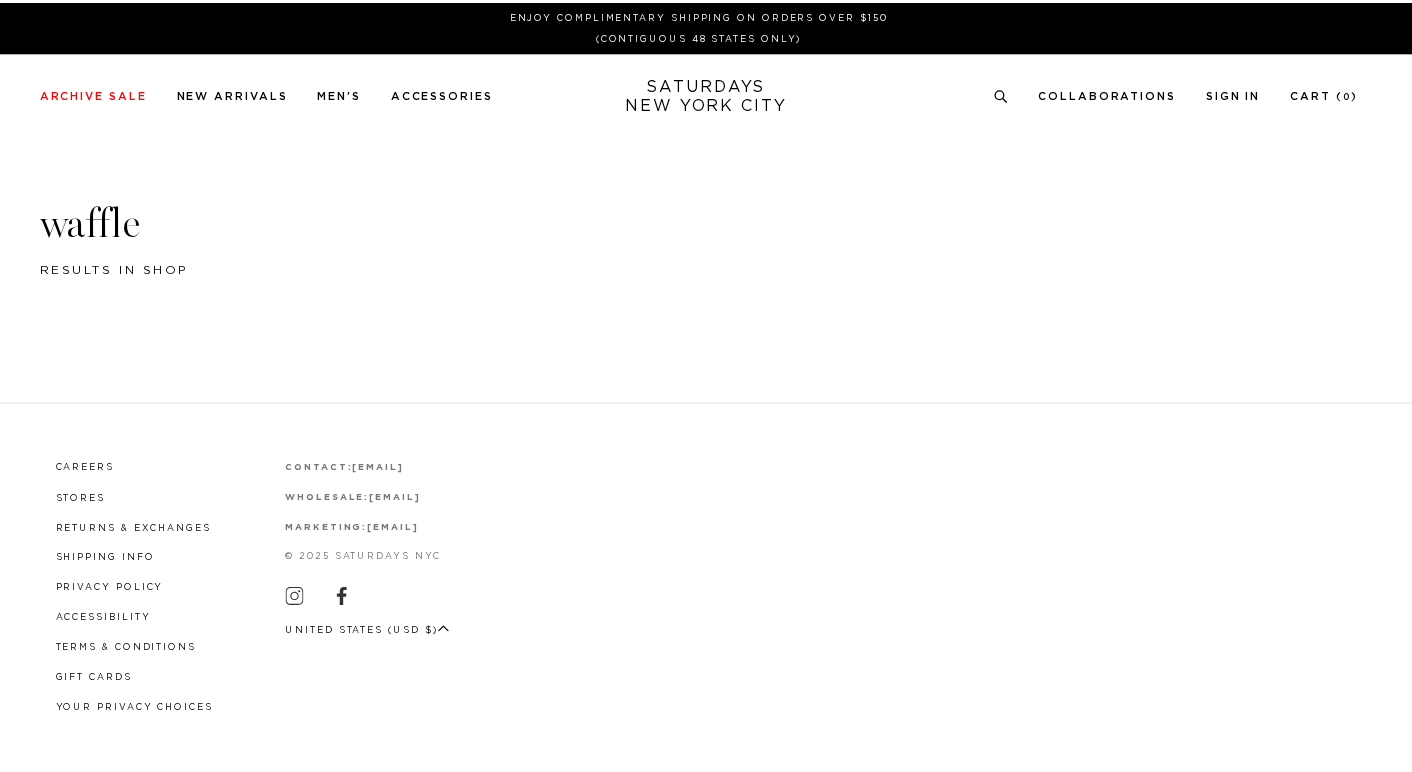 scroll, scrollTop: 199, scrollLeft: 0, axis: vertical 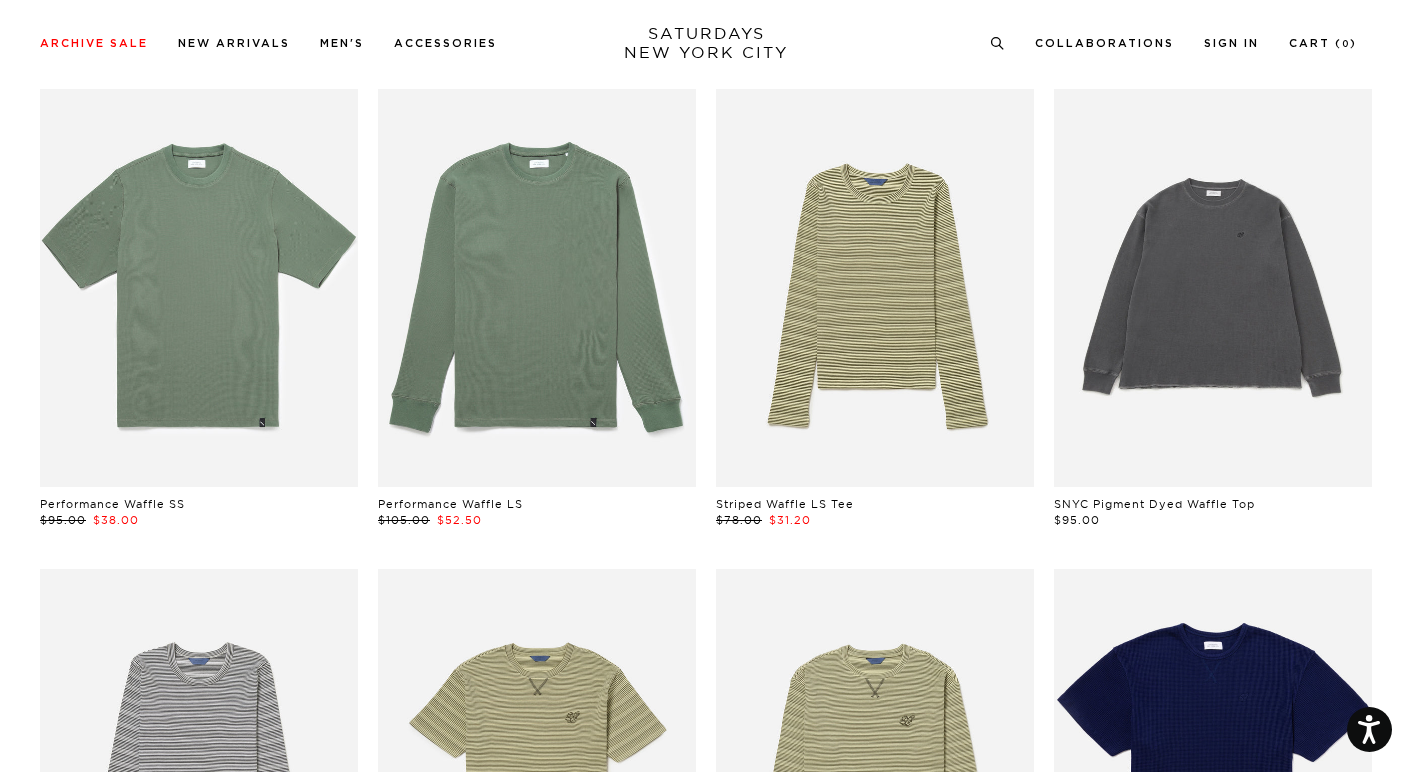 click at bounding box center [537, 288] 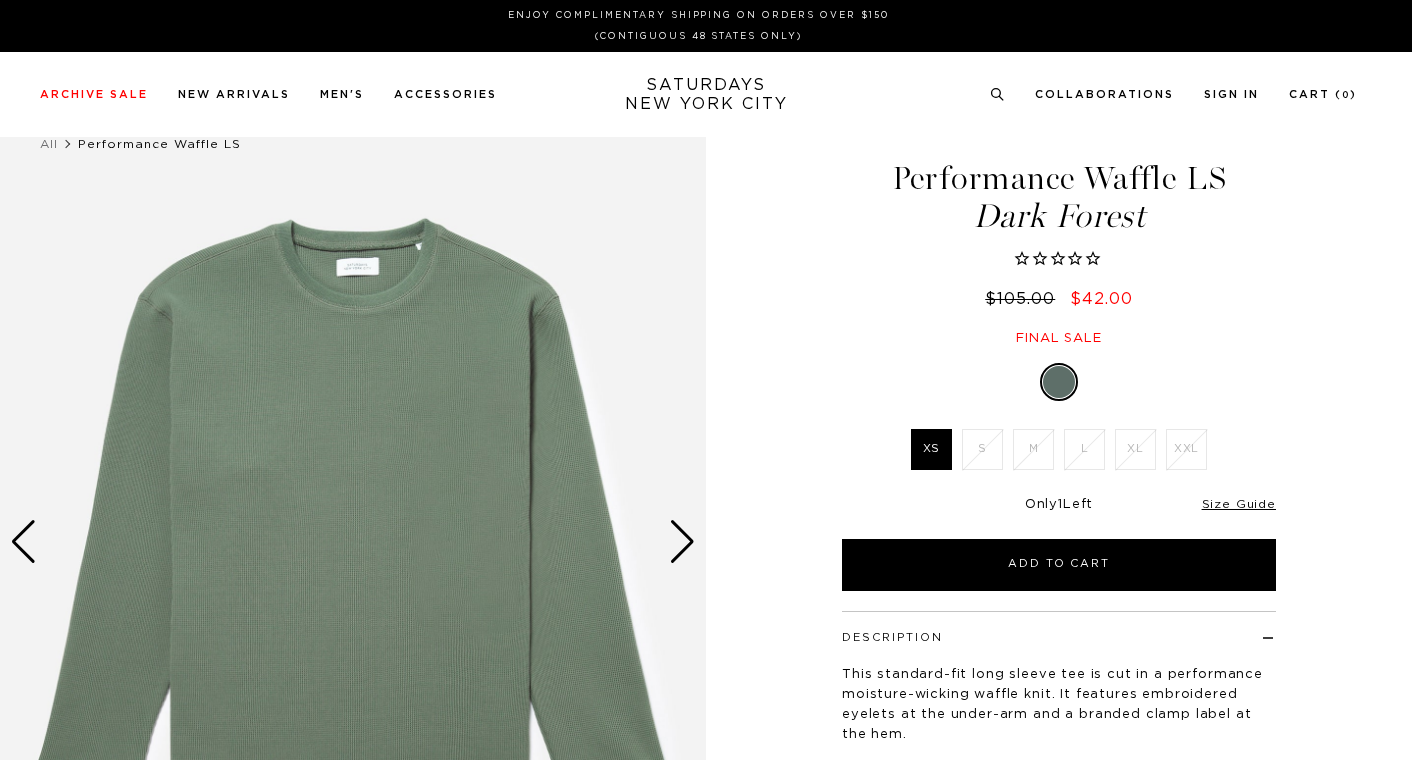 scroll, scrollTop: 0, scrollLeft: 0, axis: both 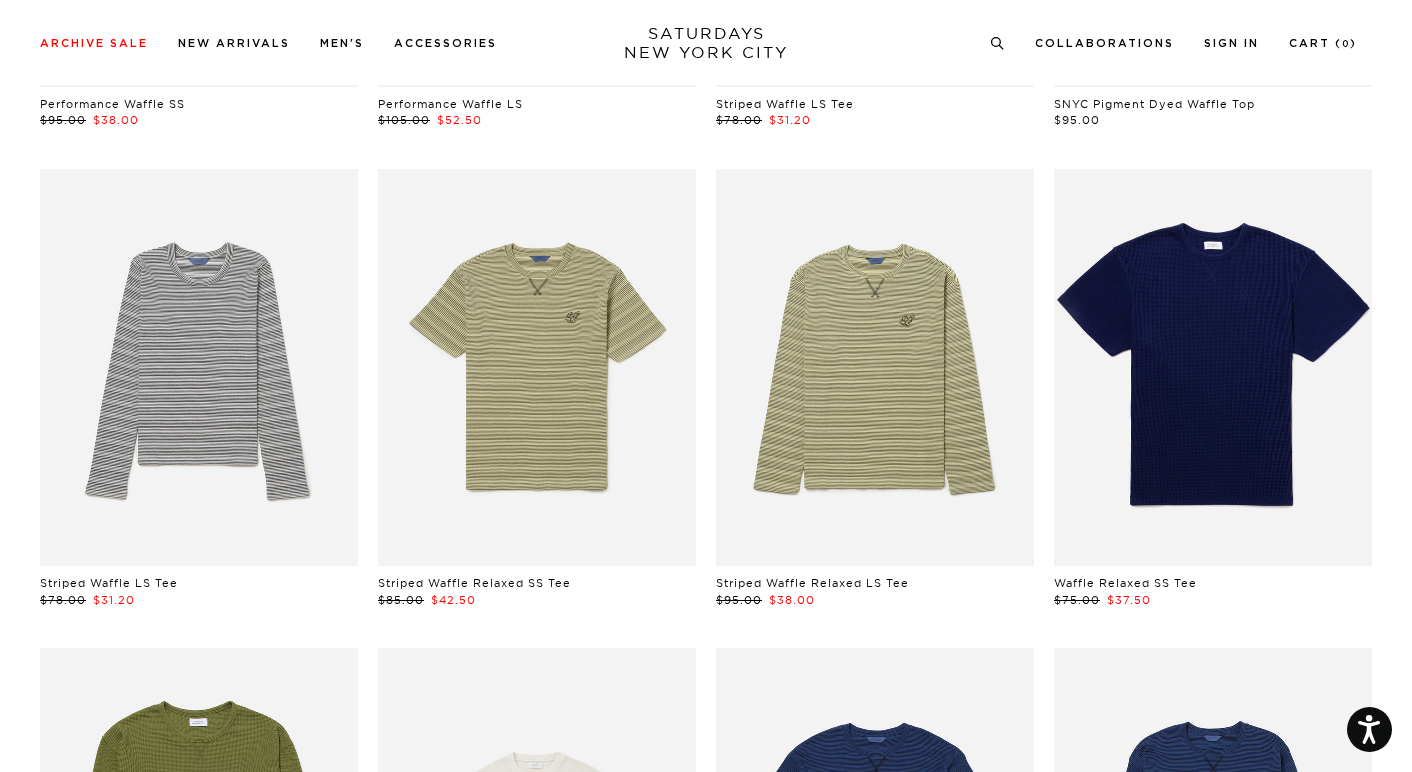 click at bounding box center (1213, 368) 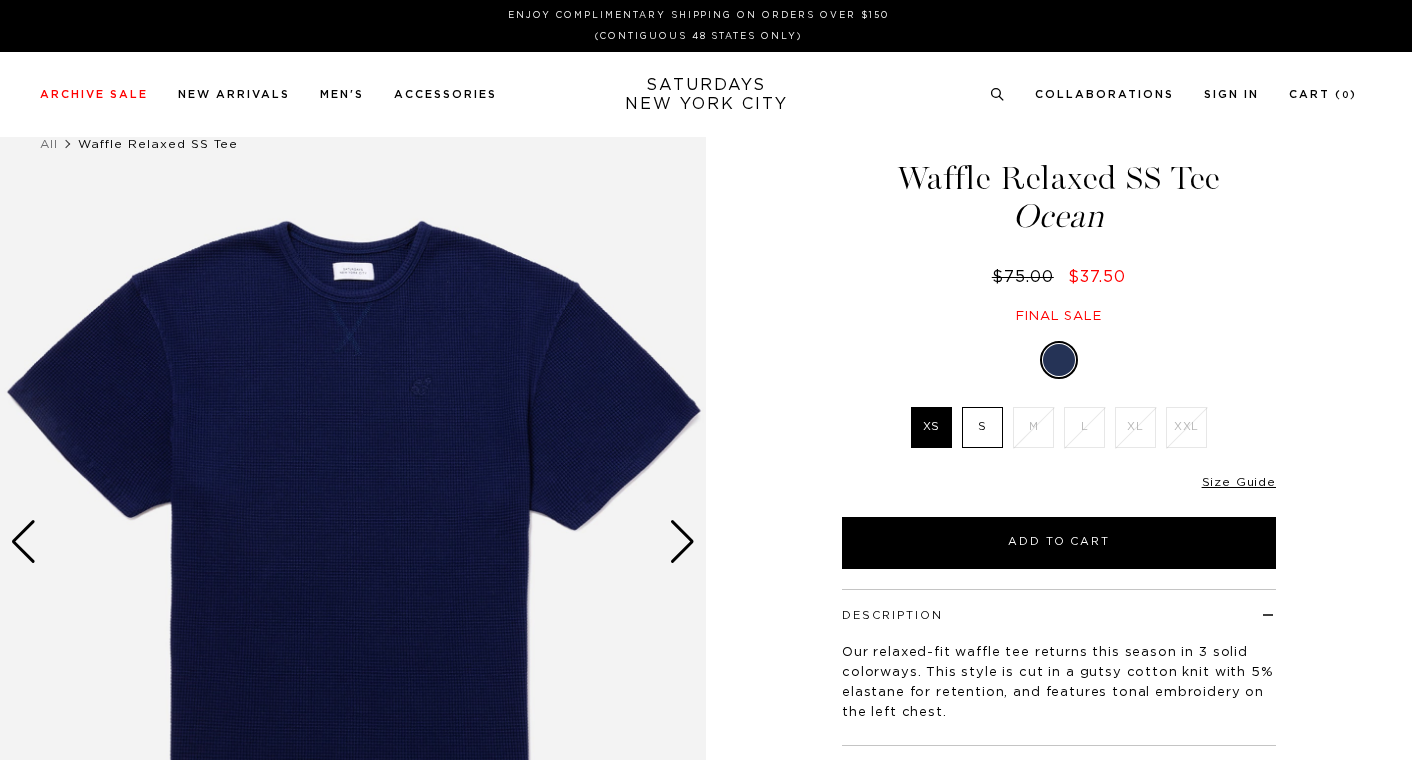 scroll, scrollTop: 0, scrollLeft: 0, axis: both 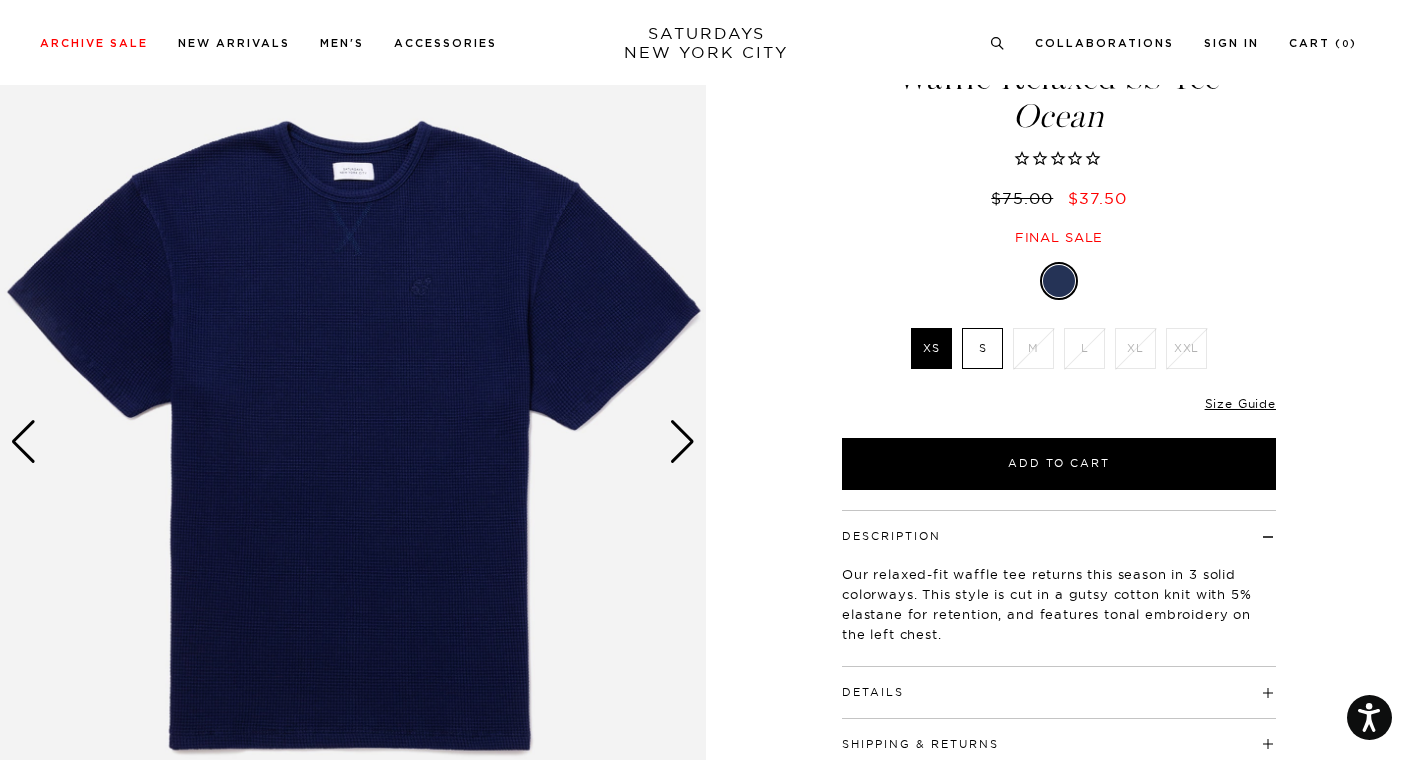 click at bounding box center [682, 442] 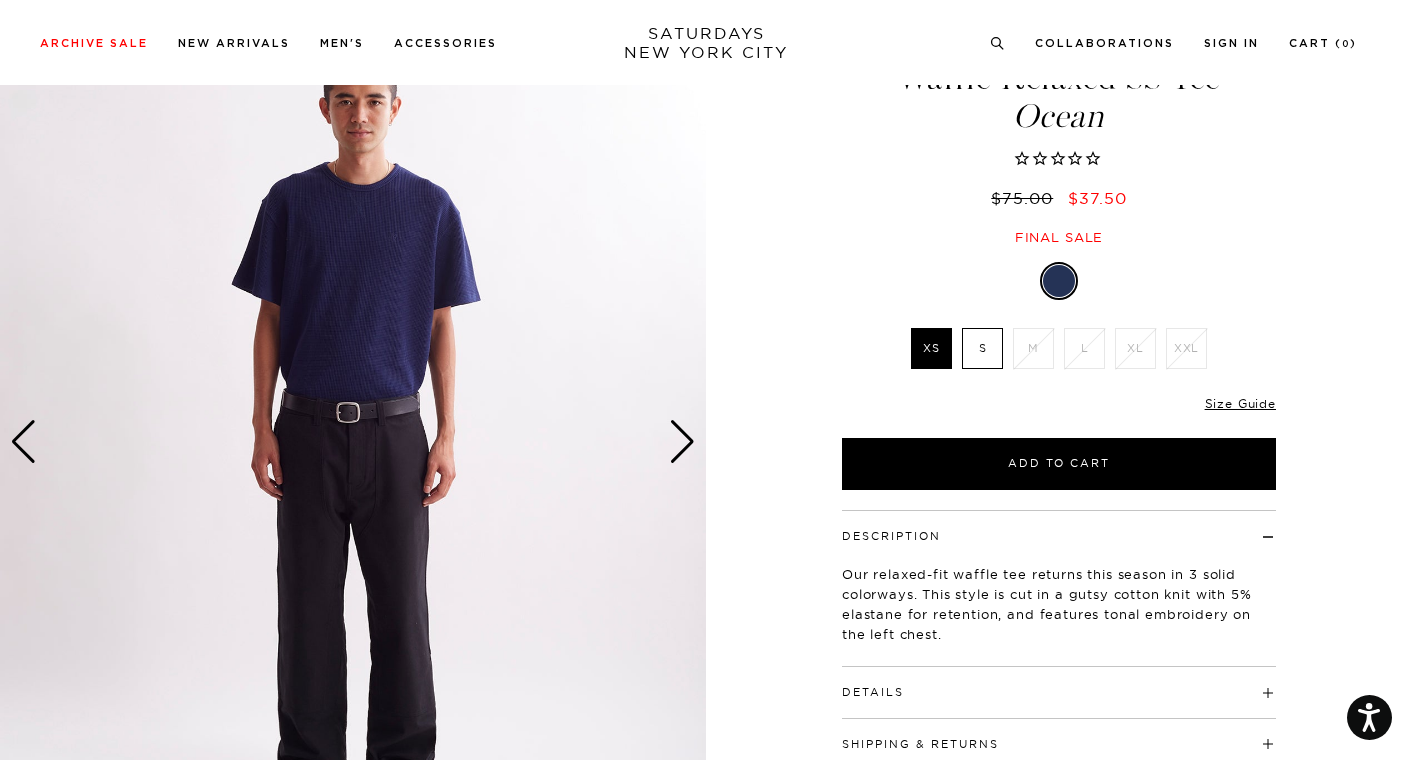 click at bounding box center (682, 442) 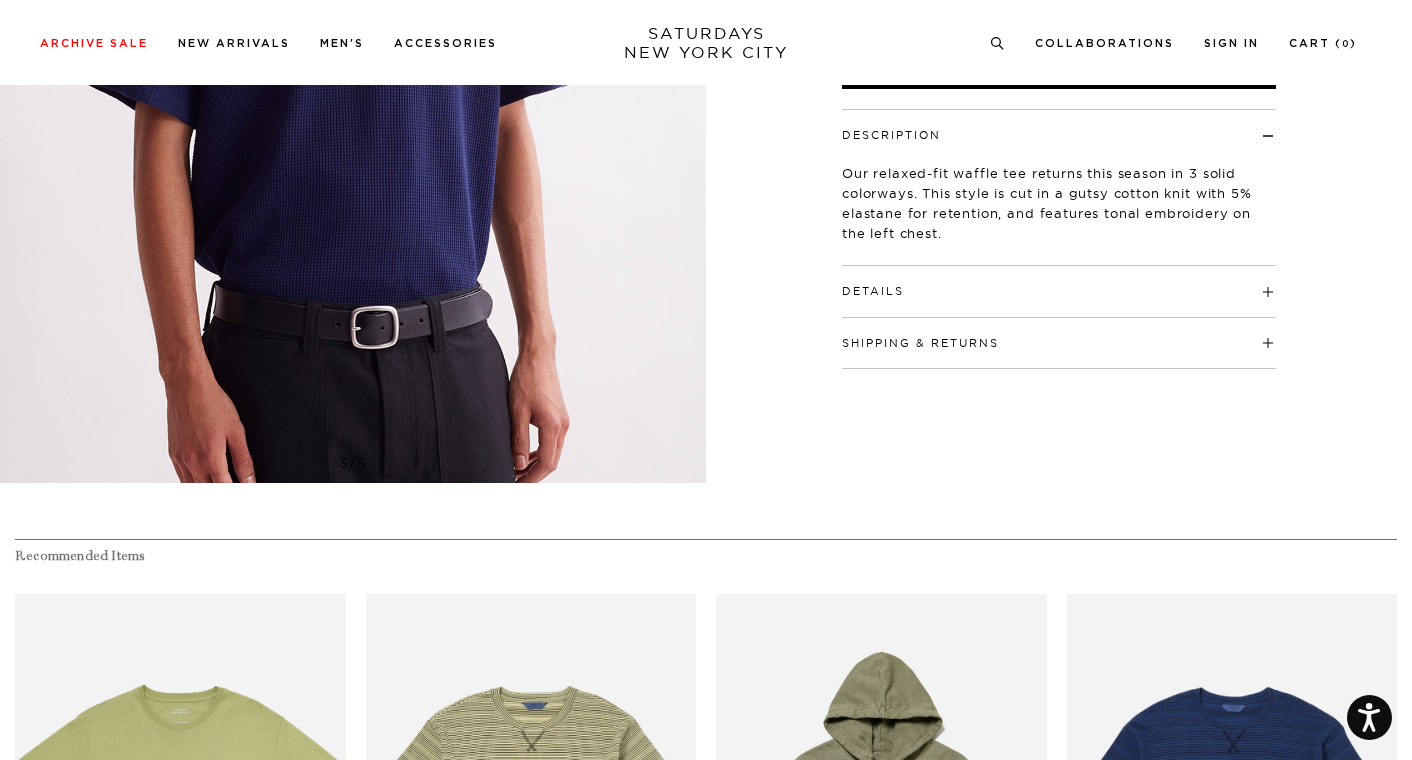 scroll, scrollTop: 700, scrollLeft: 0, axis: vertical 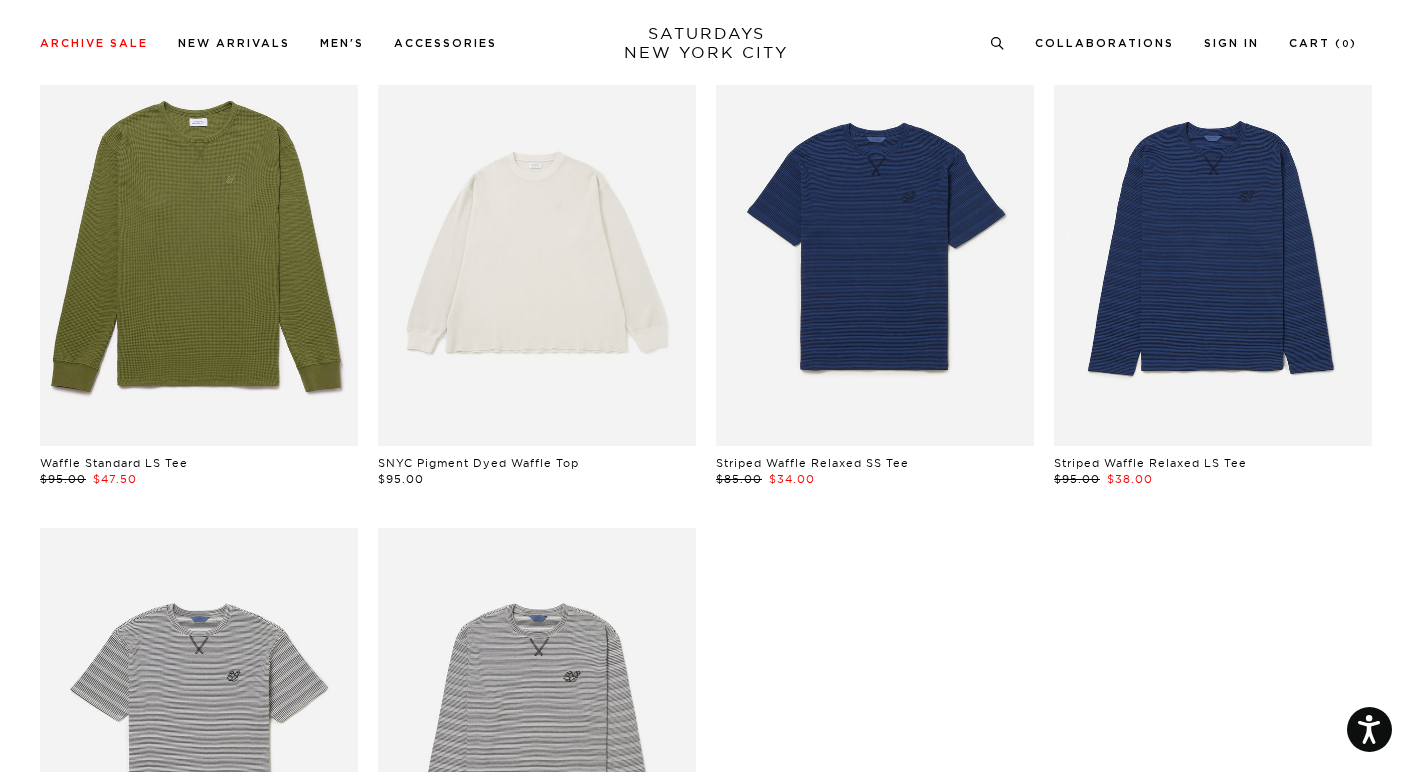 click at bounding box center (199, 247) 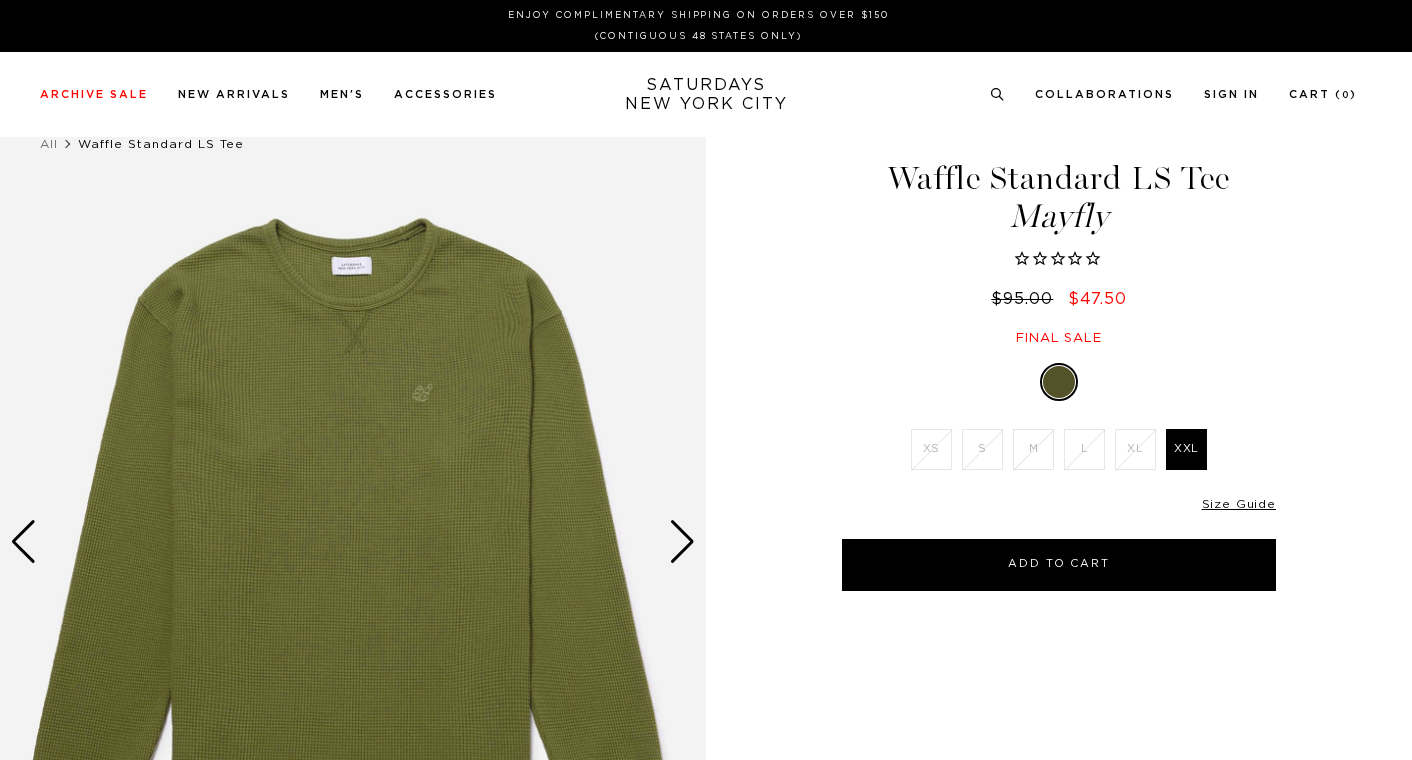 scroll, scrollTop: 0, scrollLeft: 0, axis: both 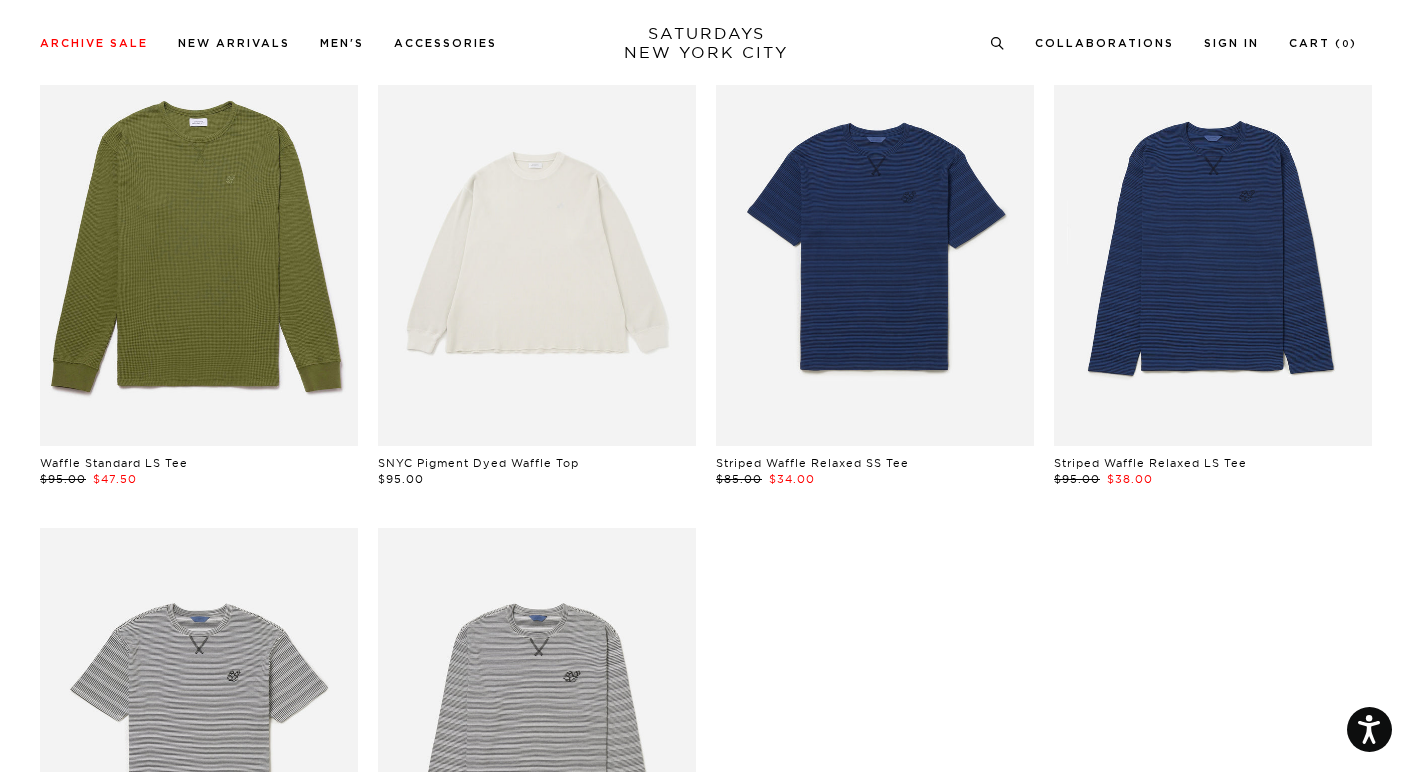 click at bounding box center (875, 247) 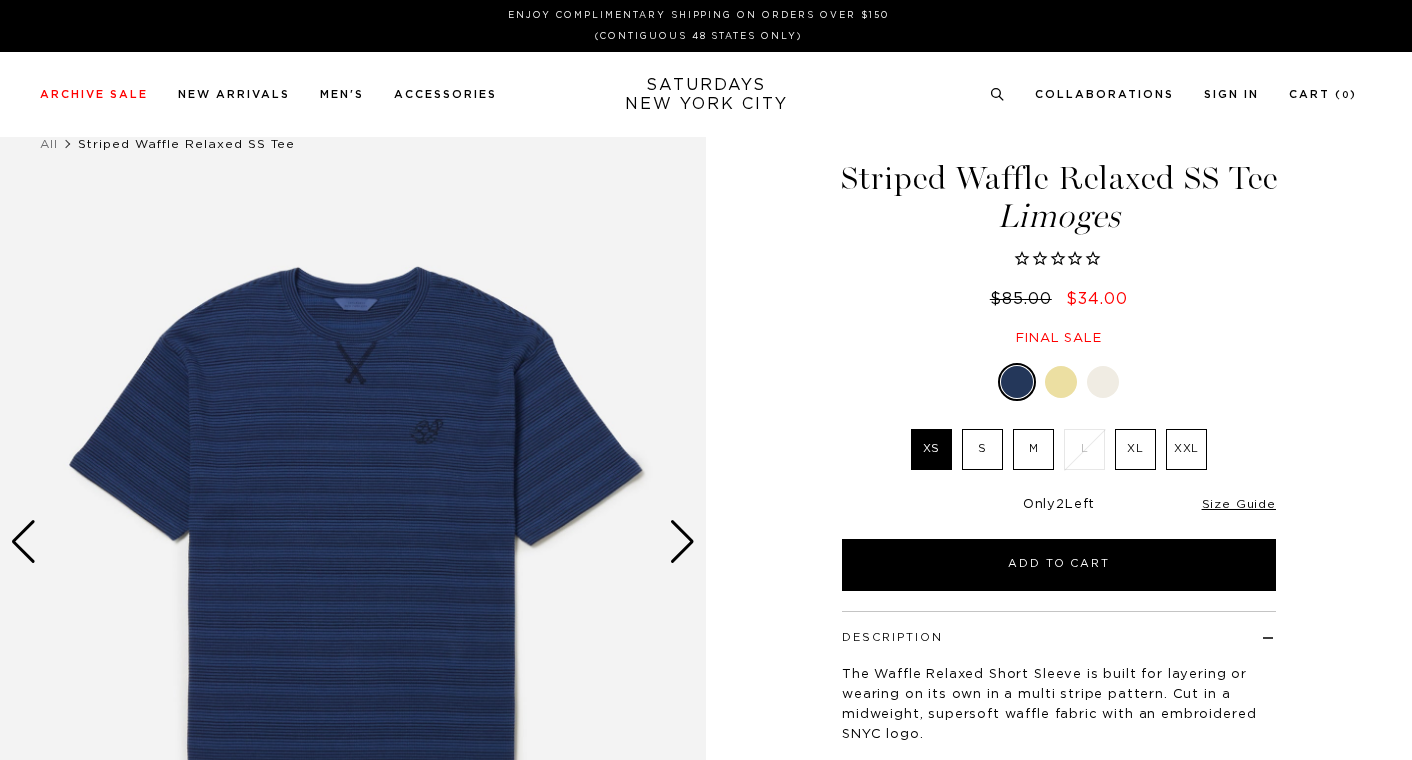 scroll, scrollTop: 0, scrollLeft: 0, axis: both 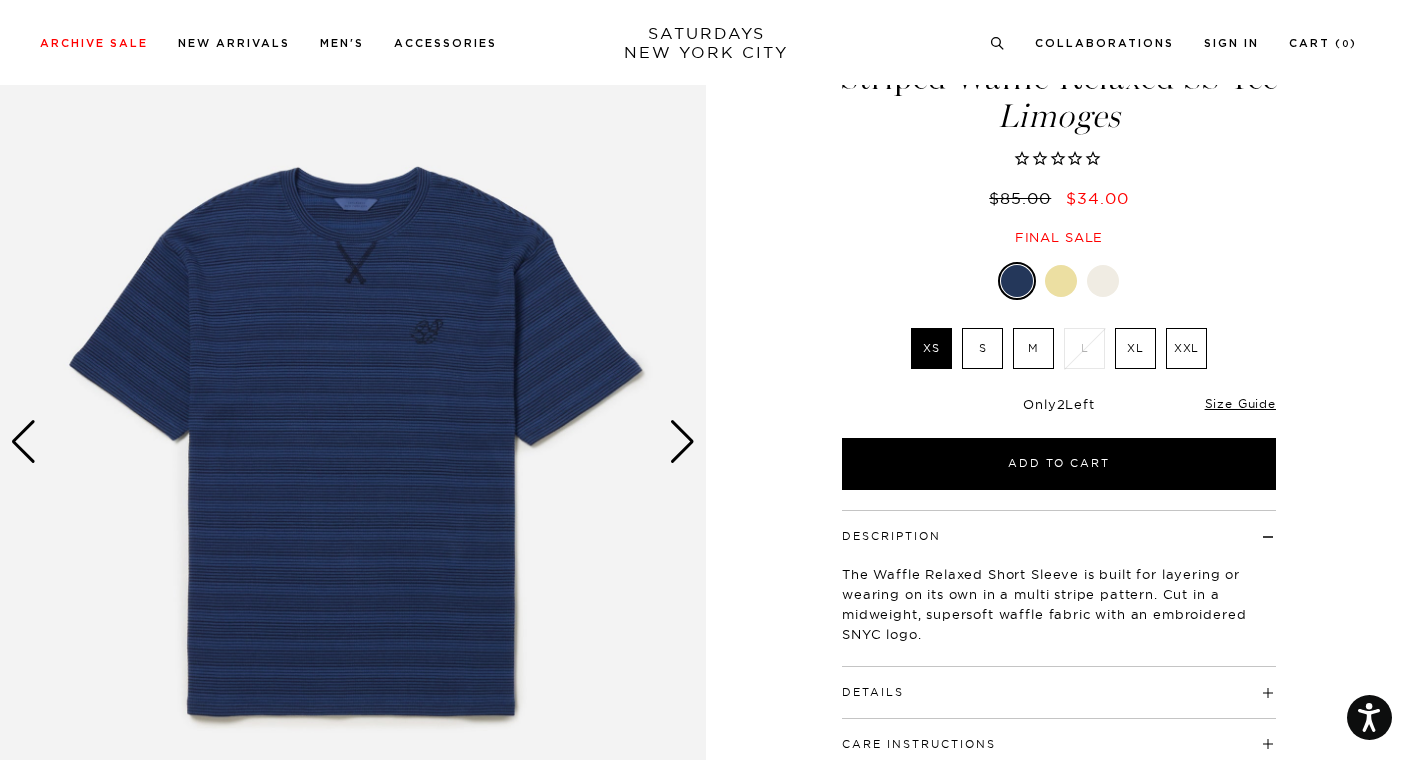 click at bounding box center [682, 442] 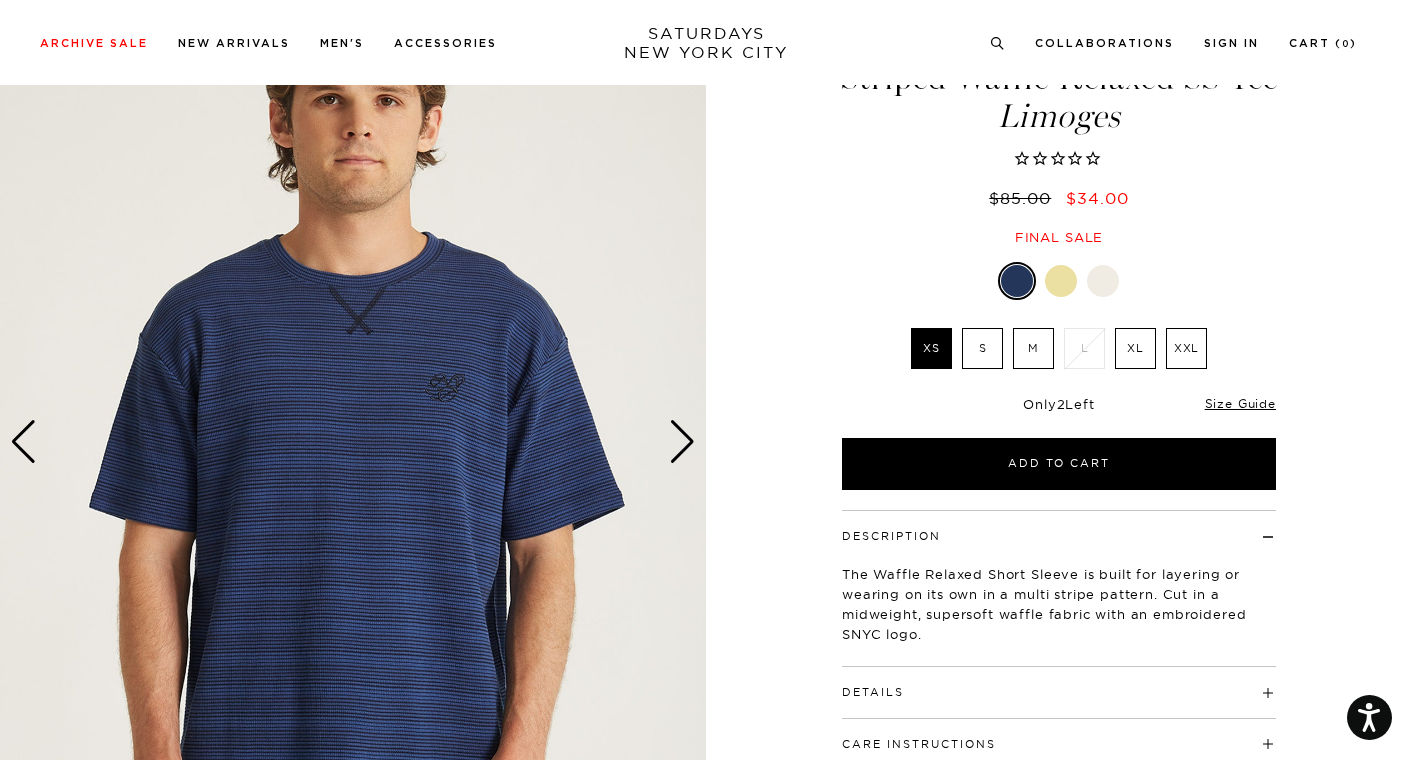 click at bounding box center [682, 442] 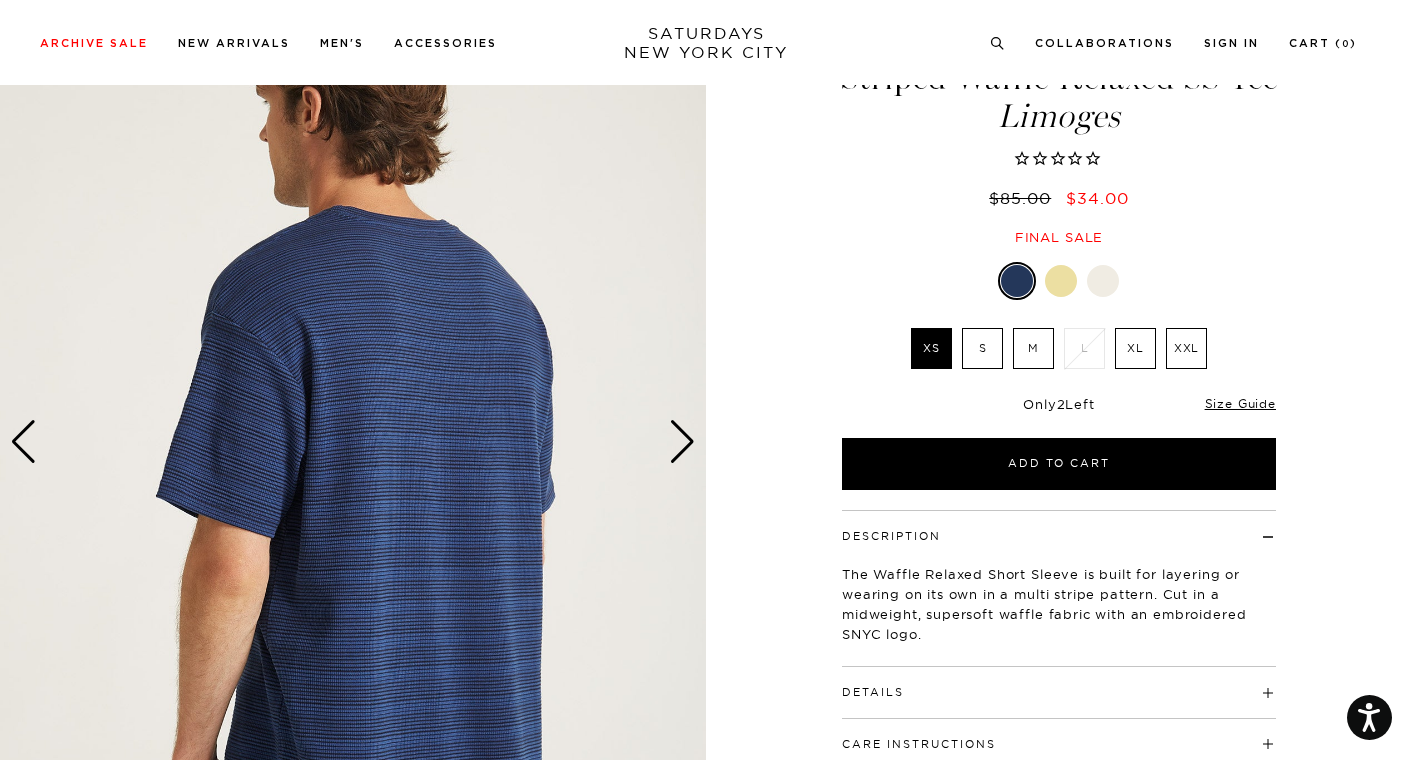 click at bounding box center (682, 442) 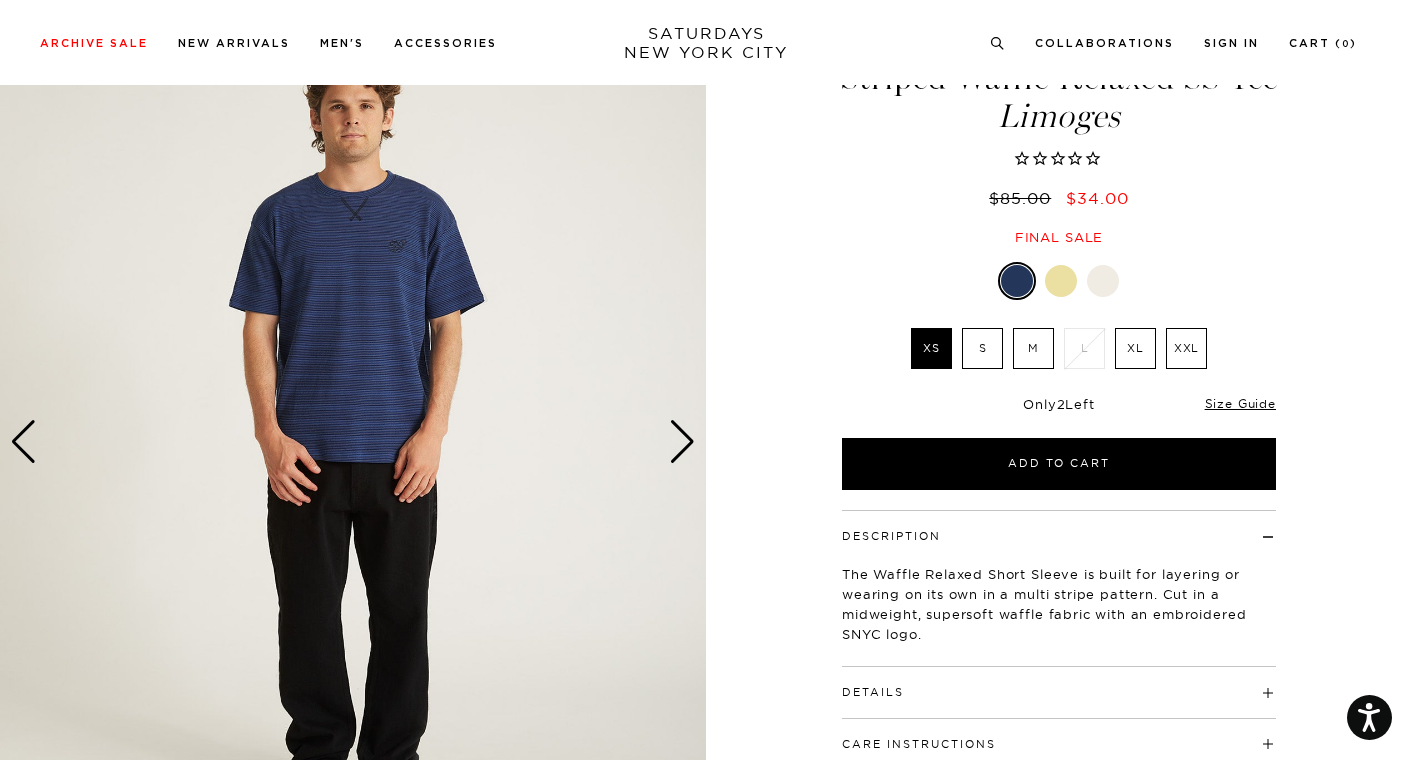click at bounding box center [1061, 281] 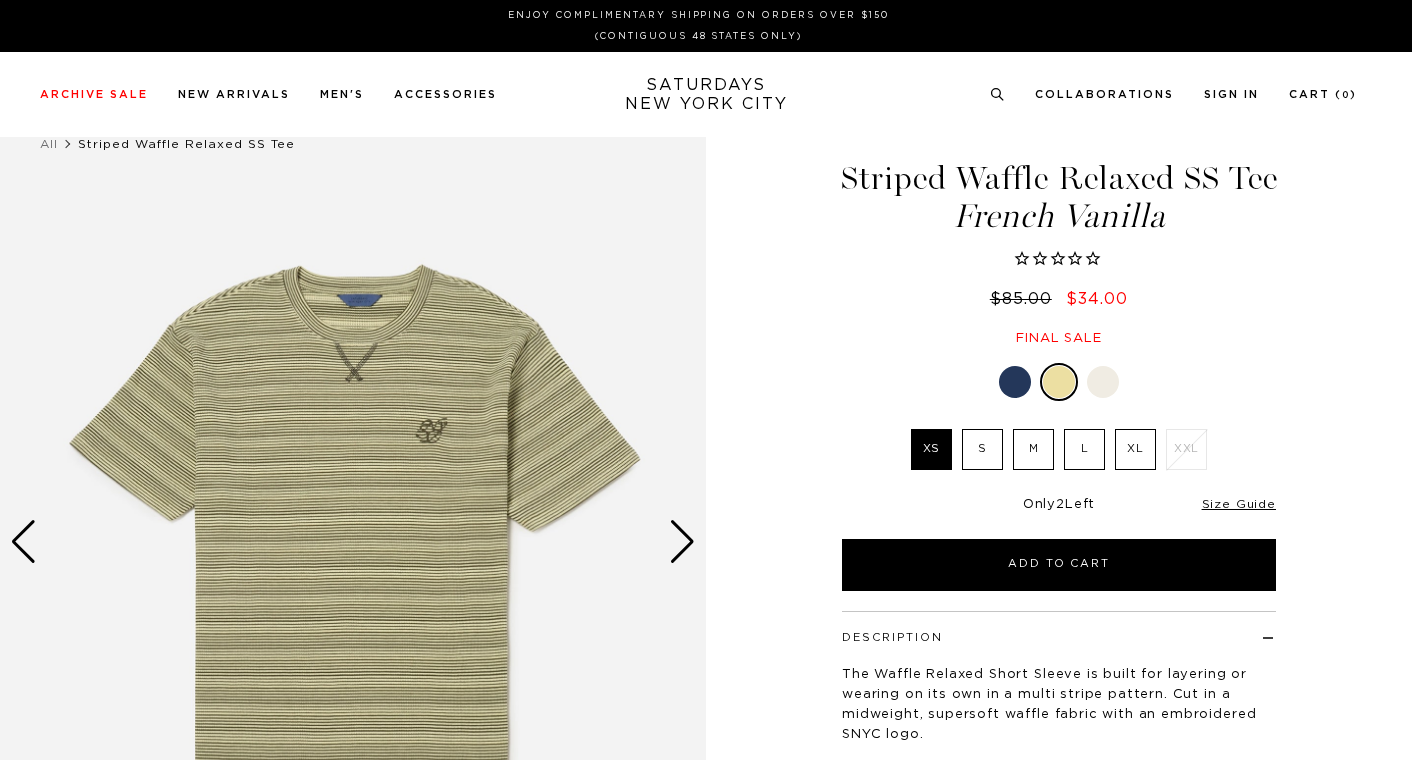 scroll, scrollTop: 0, scrollLeft: 0, axis: both 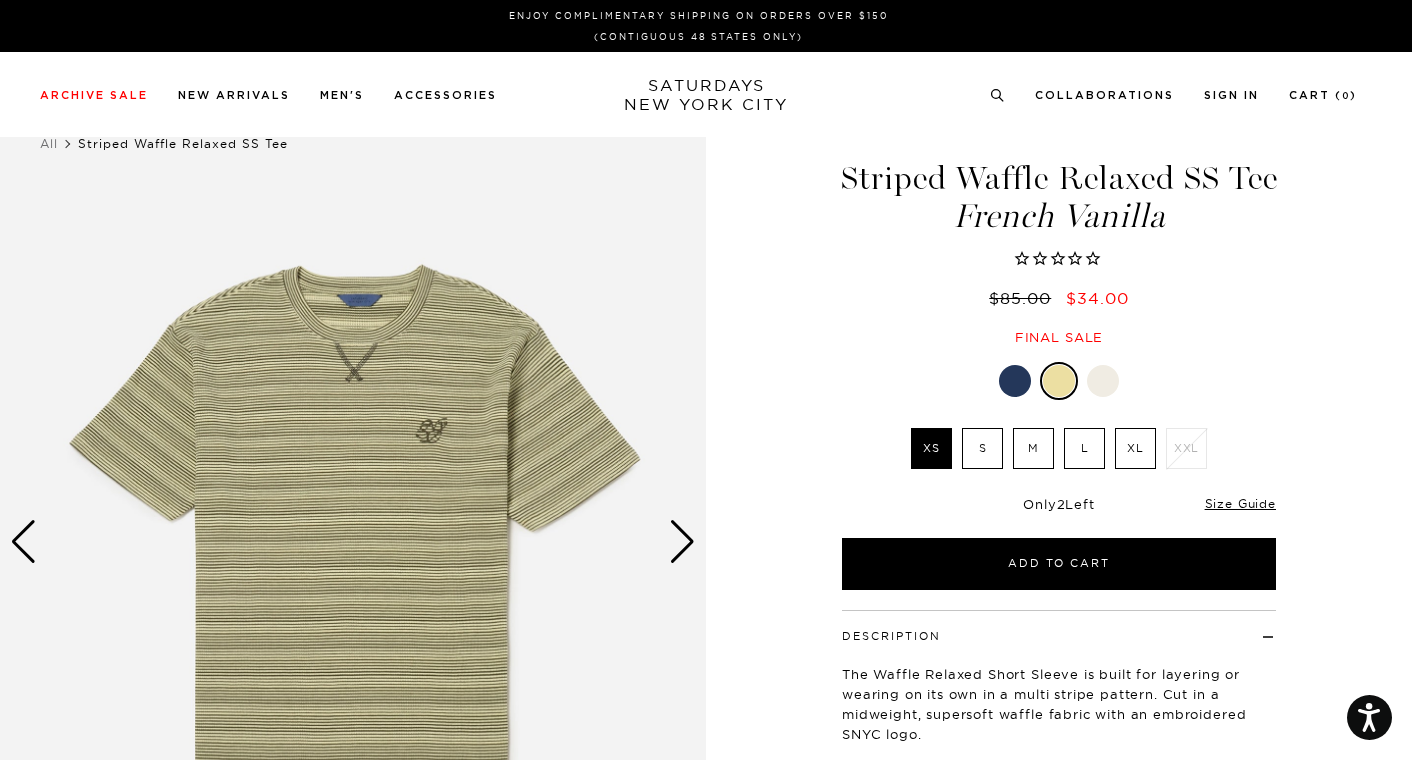 click at bounding box center [1103, 381] 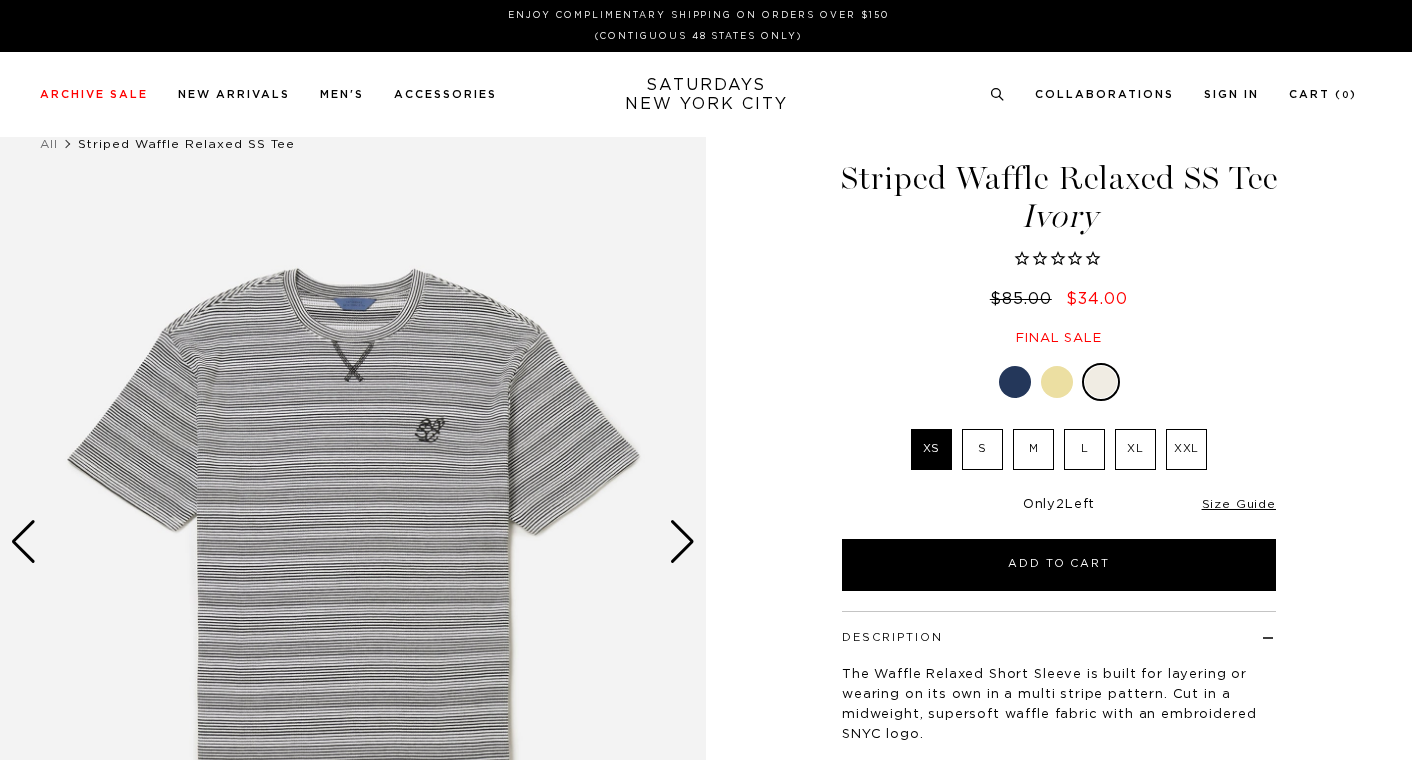 scroll, scrollTop: 0, scrollLeft: 0, axis: both 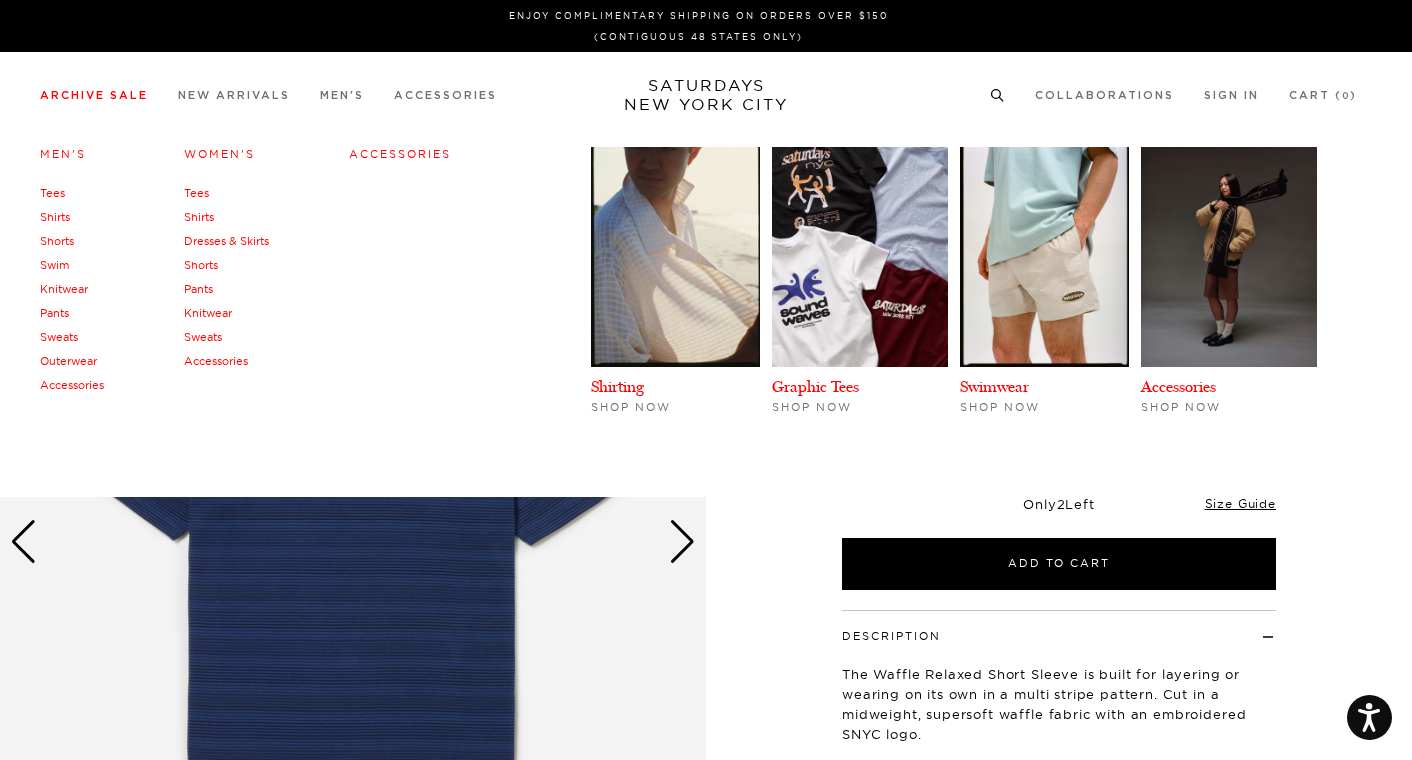 click on "Archive Sale" at bounding box center (94, 95) 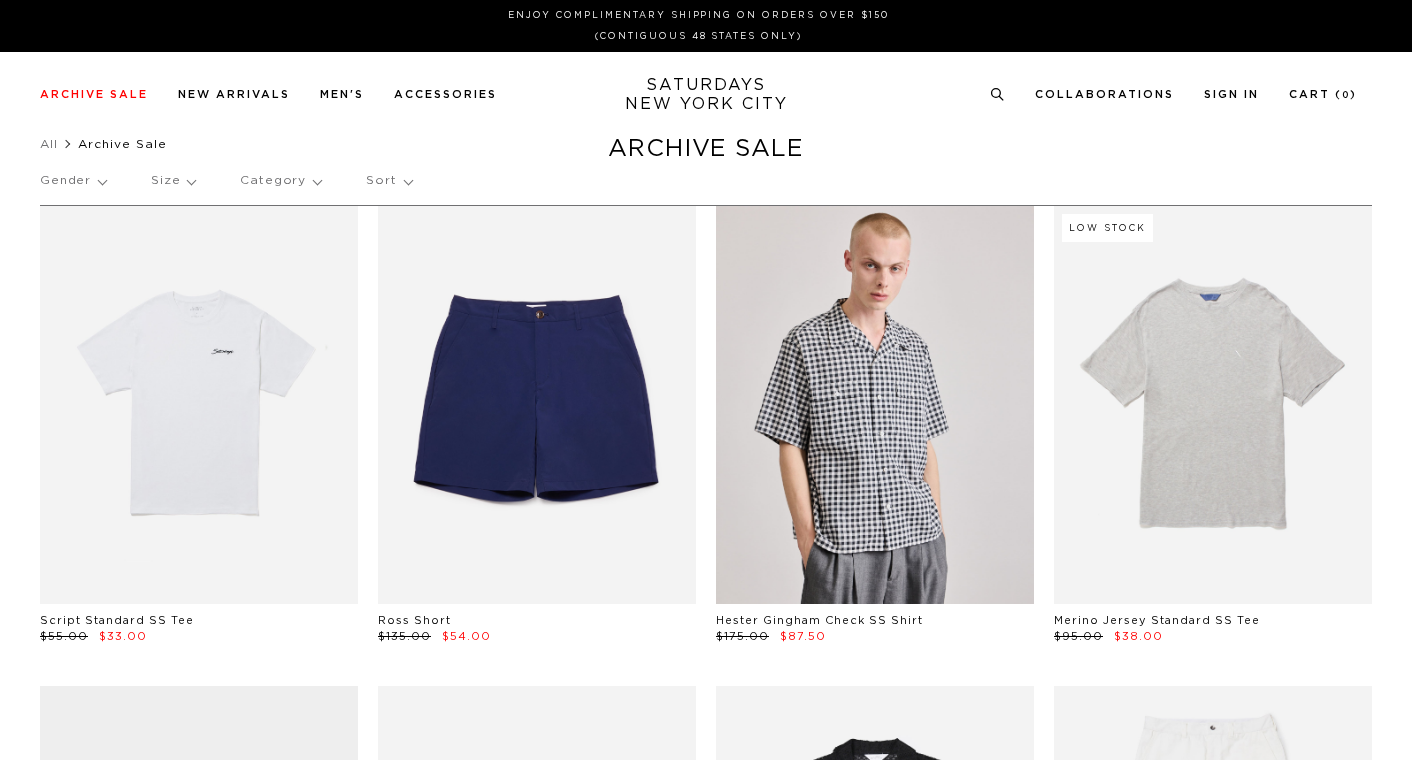 scroll, scrollTop: 0, scrollLeft: 0, axis: both 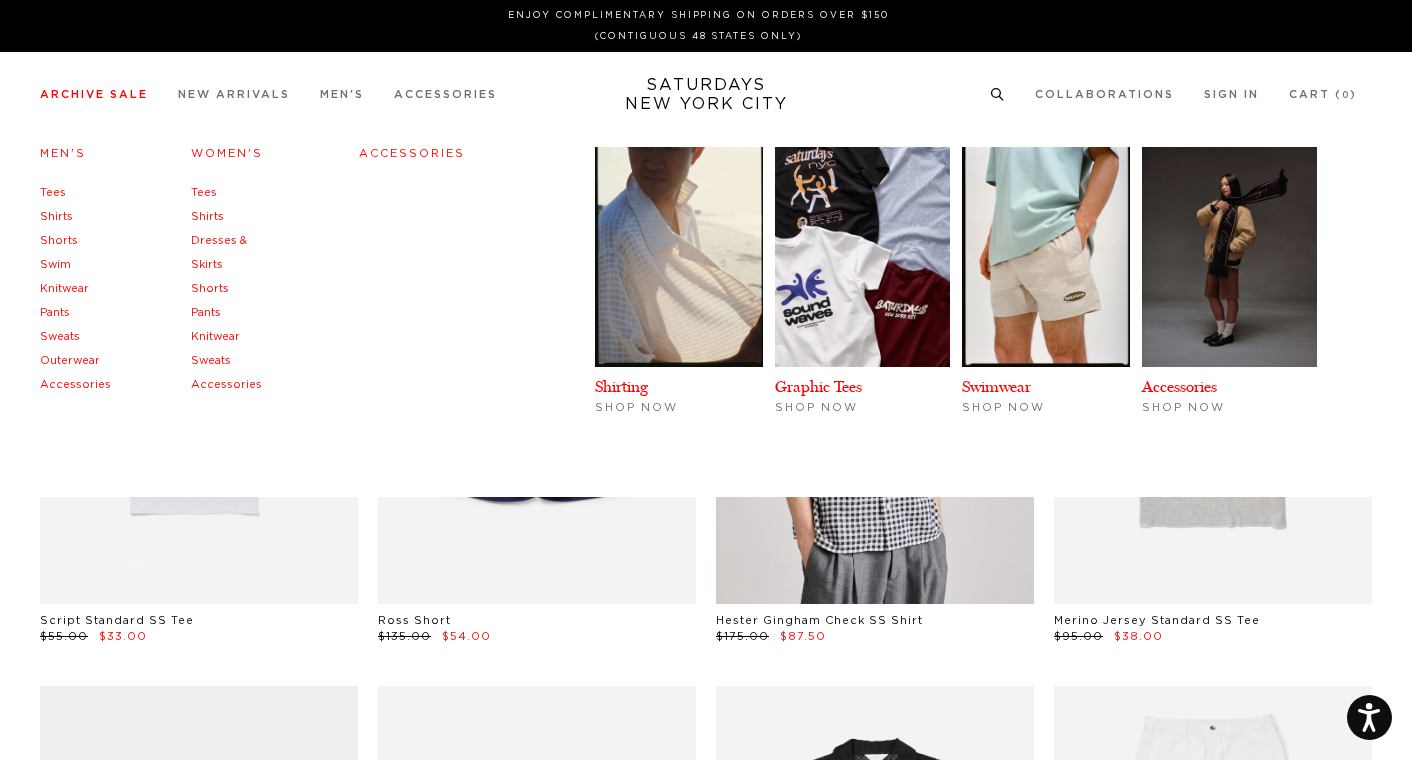 click on "Pants" at bounding box center [55, 312] 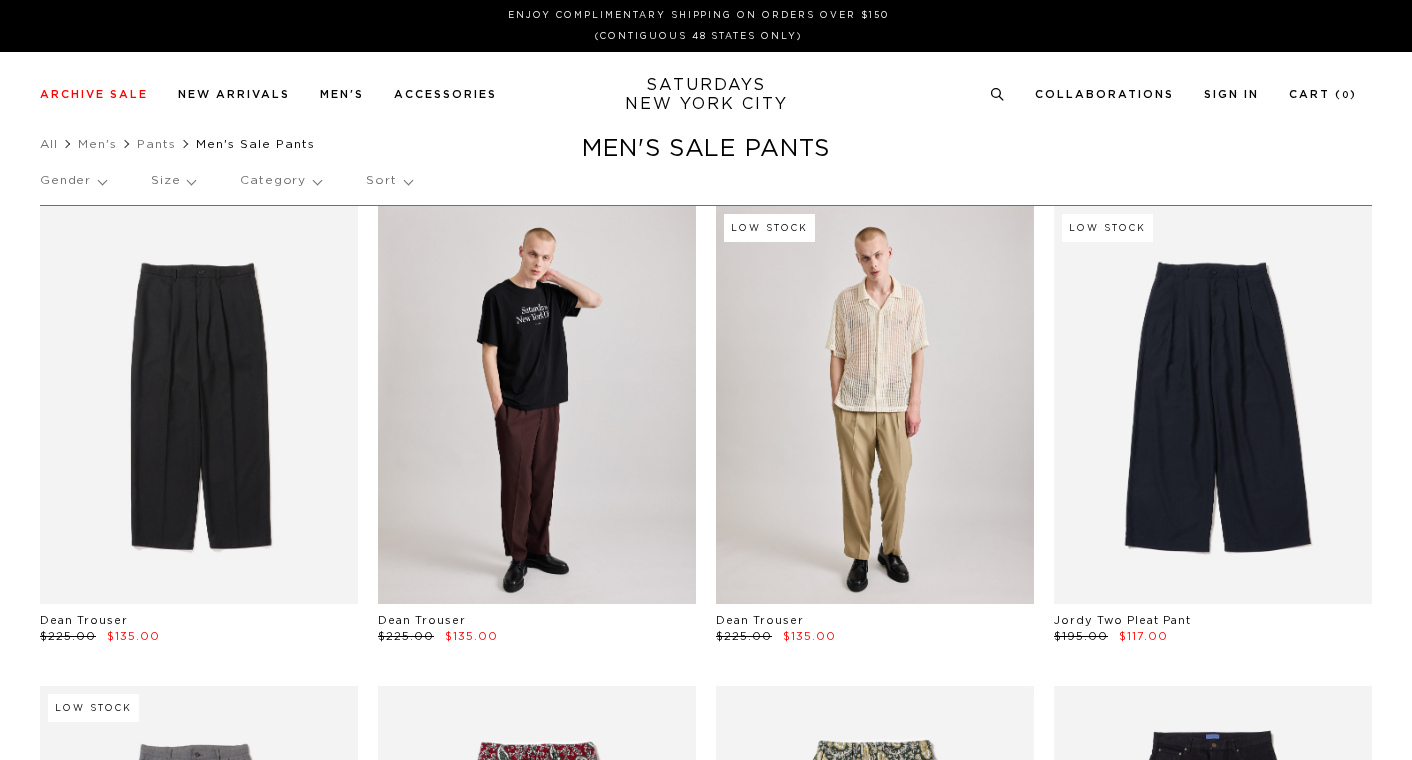 scroll, scrollTop: 0, scrollLeft: 0, axis: both 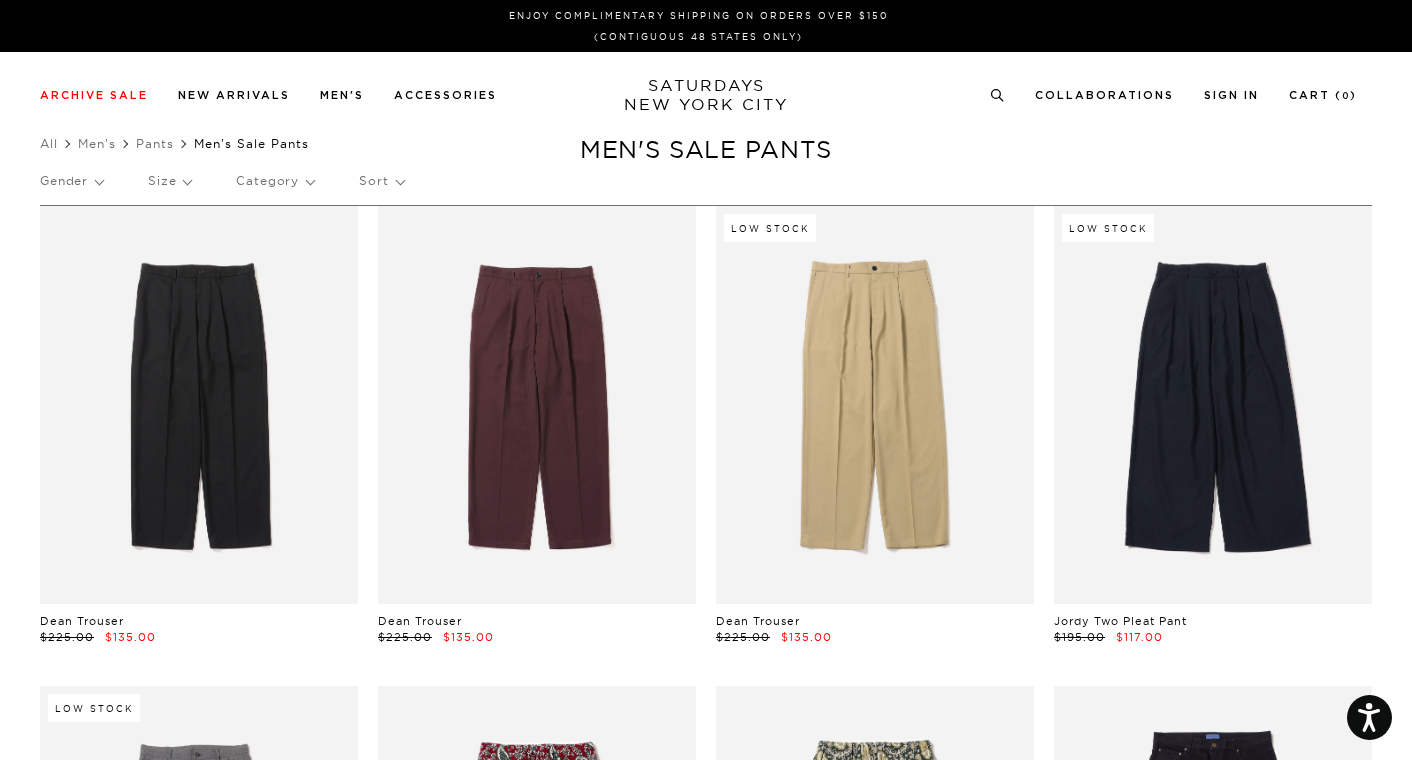 click at bounding box center (537, 405) 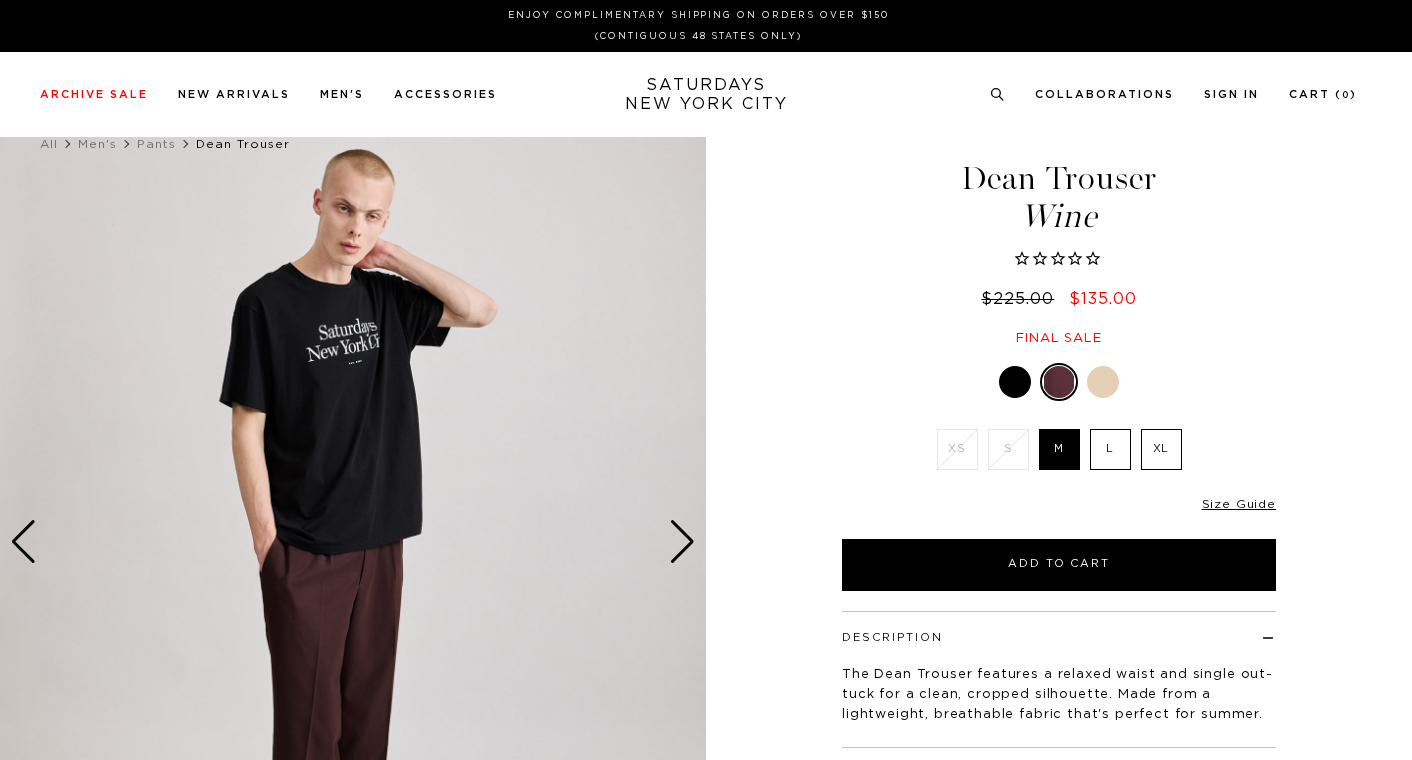 scroll, scrollTop: 0, scrollLeft: 0, axis: both 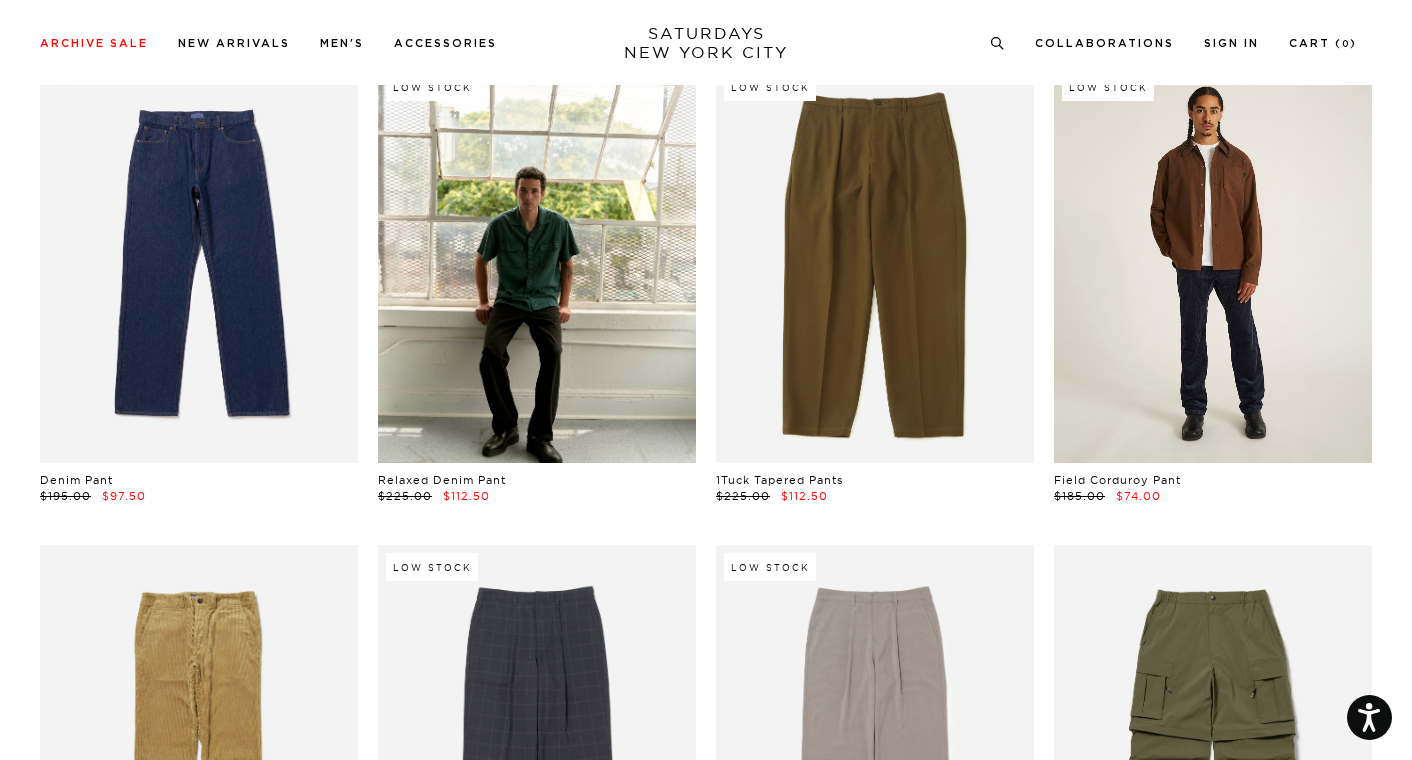 click at bounding box center (1213, 264) 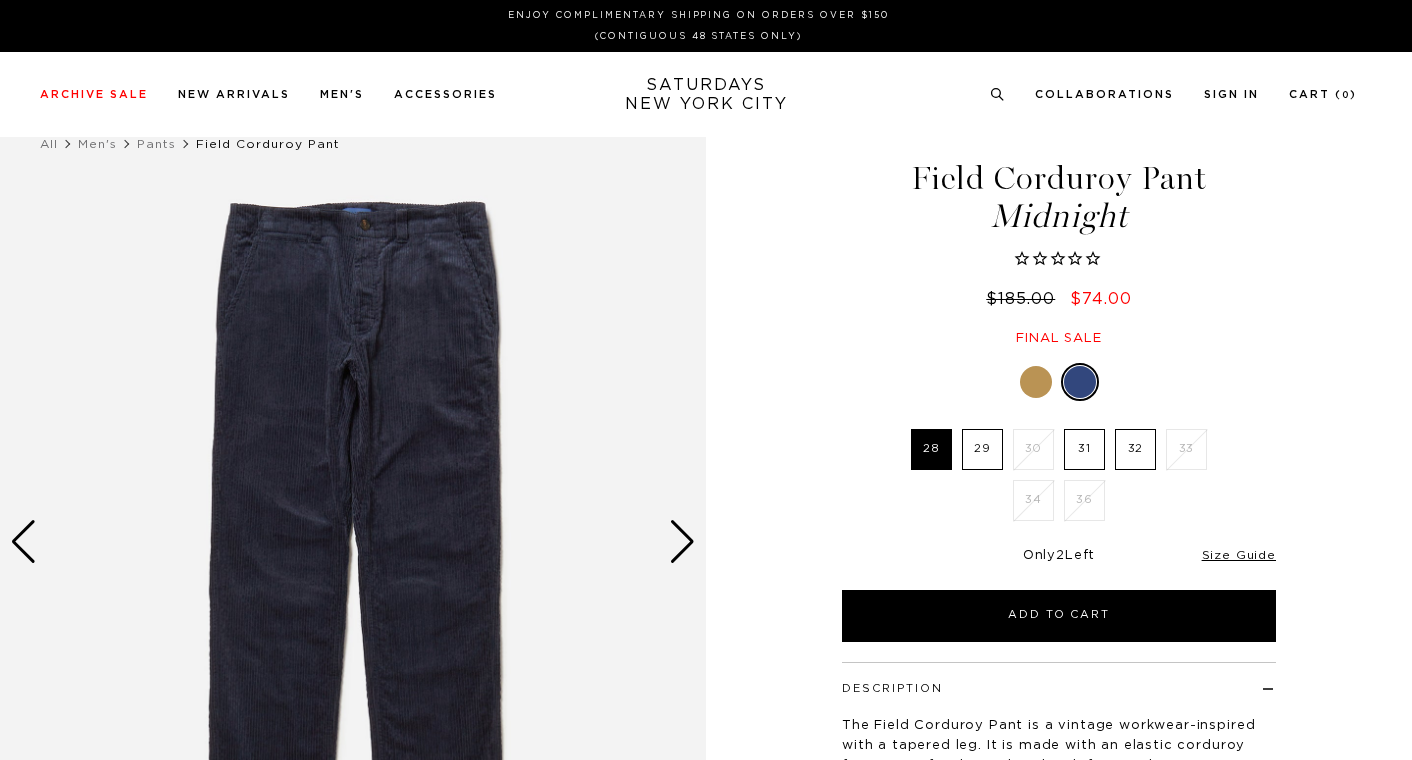 scroll, scrollTop: 0, scrollLeft: 0, axis: both 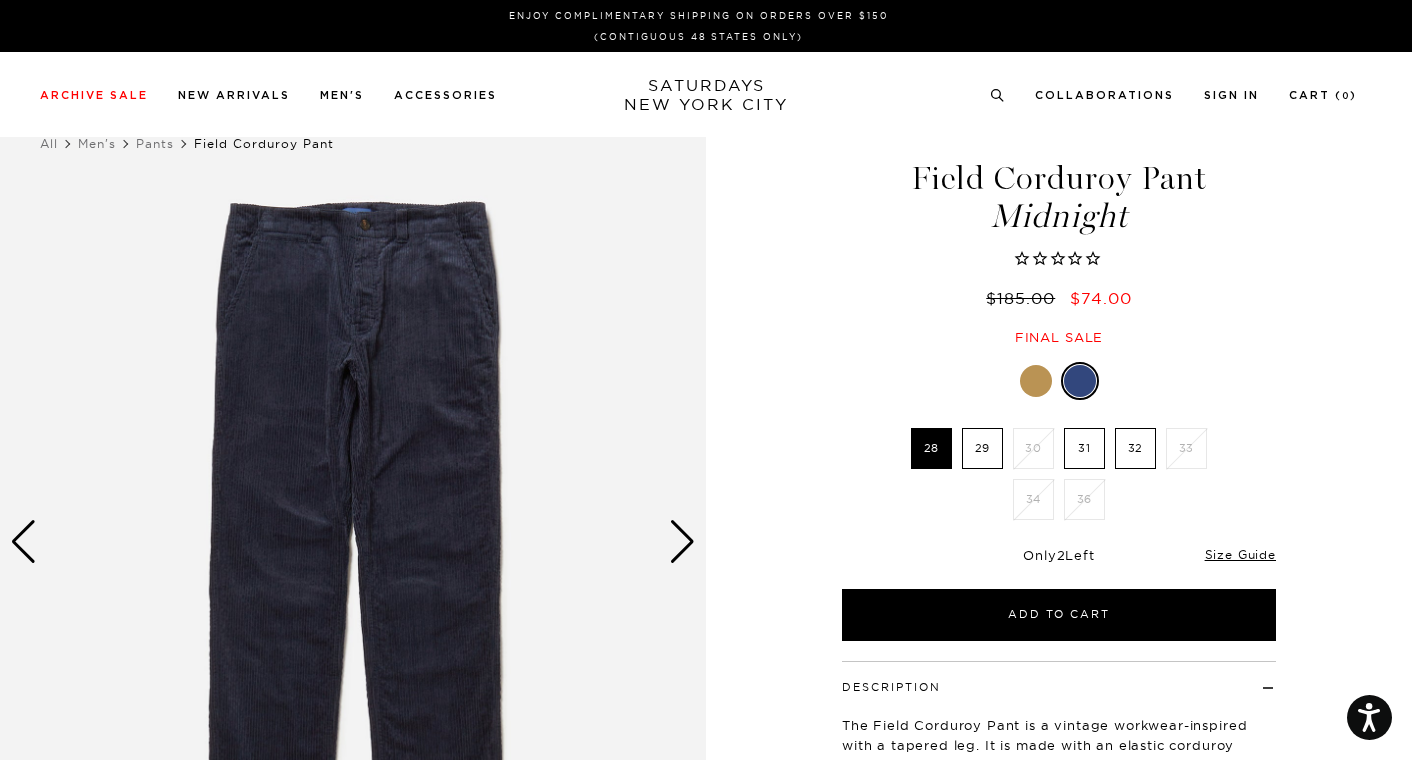 click at bounding box center [1036, 381] 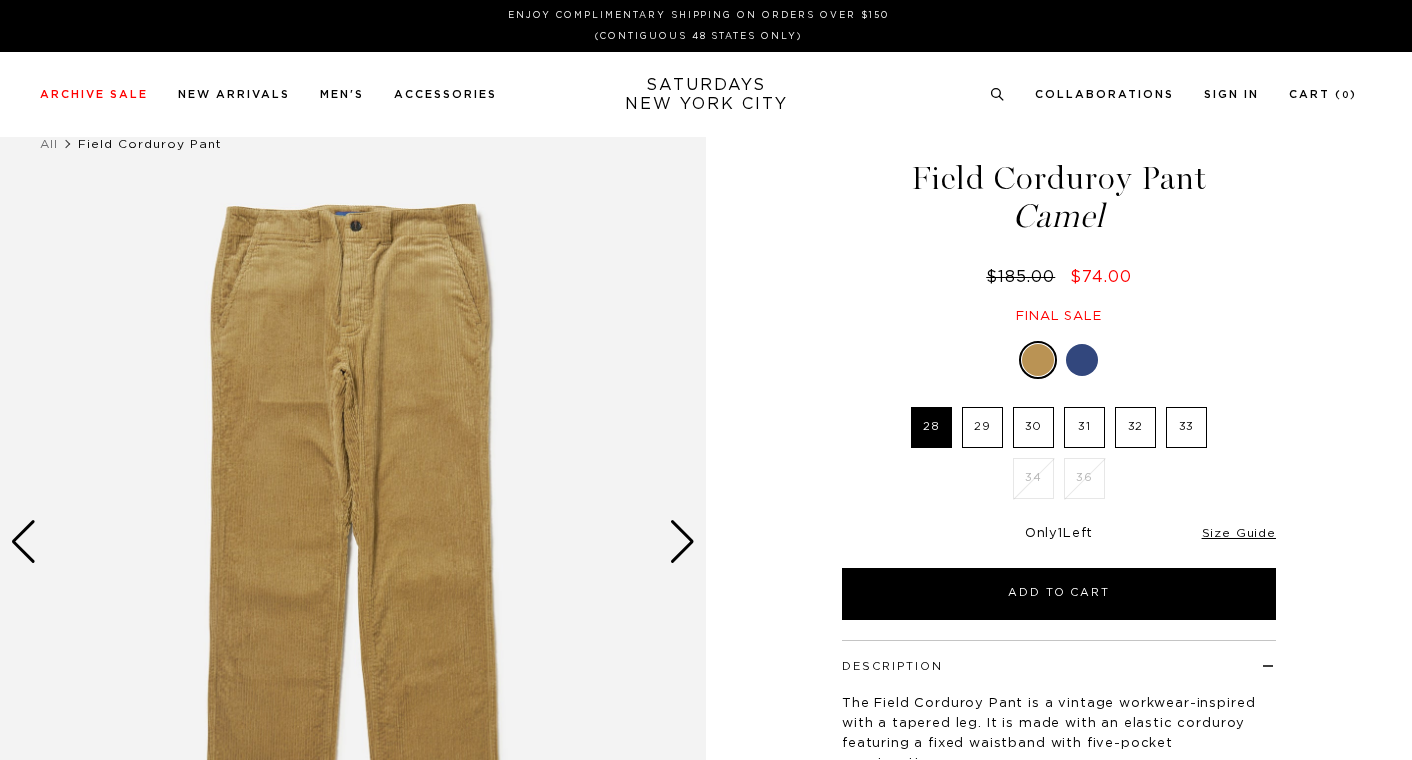 scroll, scrollTop: 0, scrollLeft: 0, axis: both 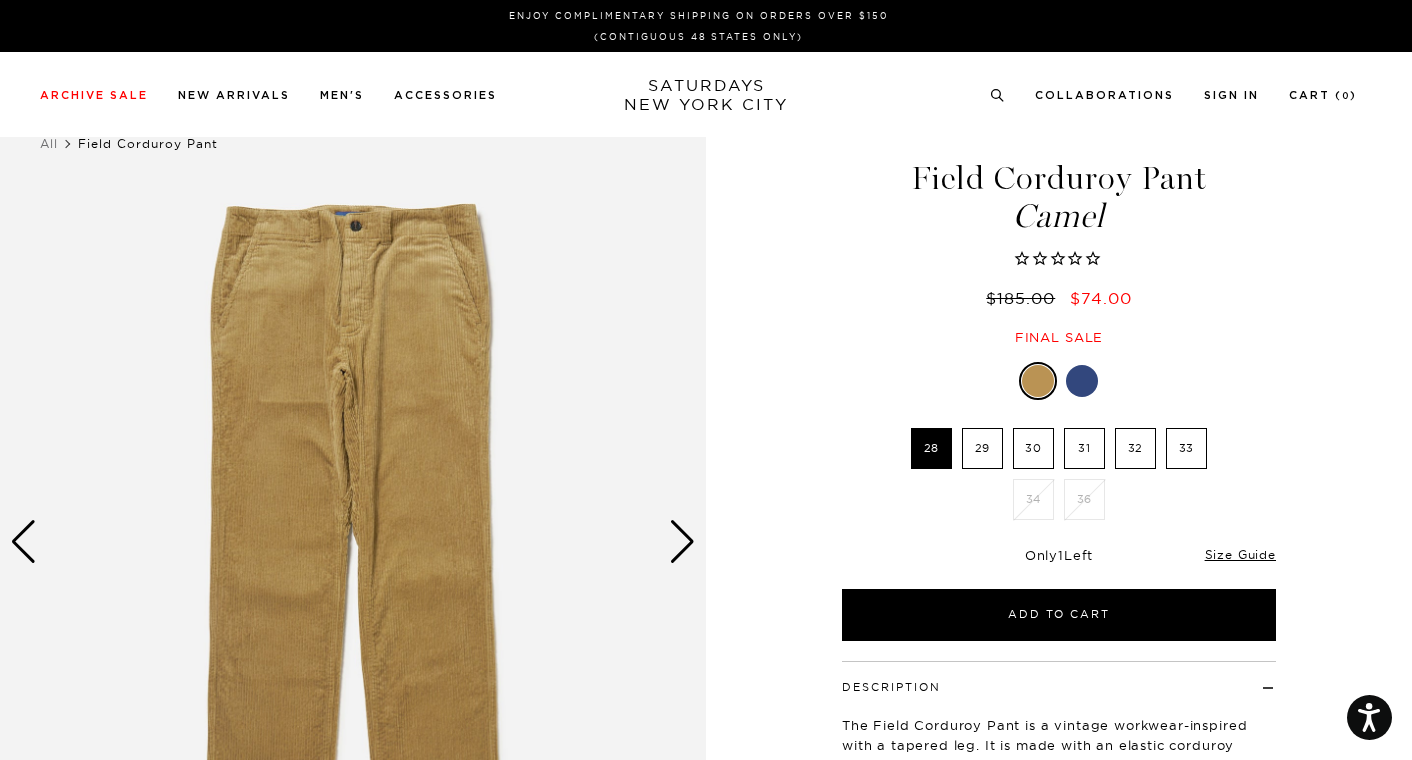 click at bounding box center (682, 542) 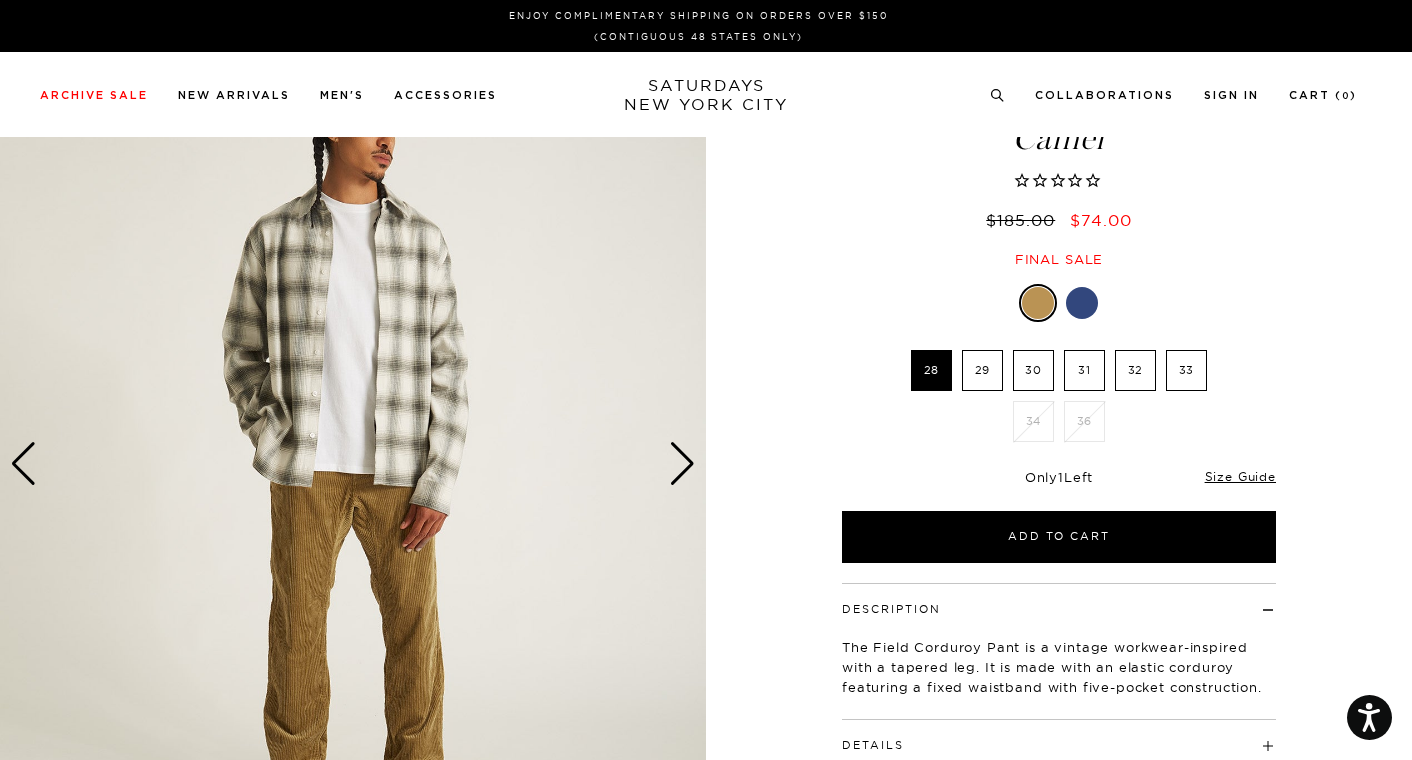 scroll, scrollTop: 200, scrollLeft: 0, axis: vertical 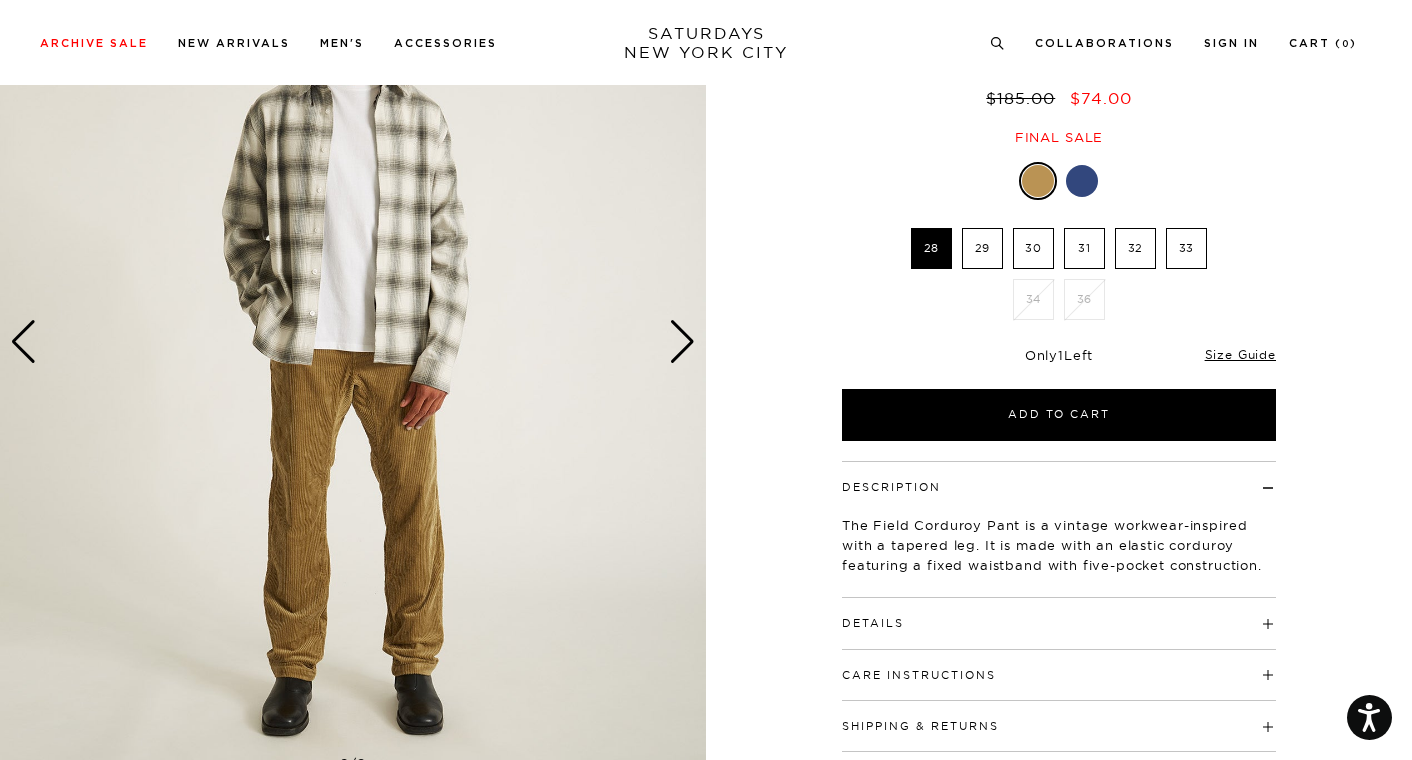 click on "Details" at bounding box center (873, 623) 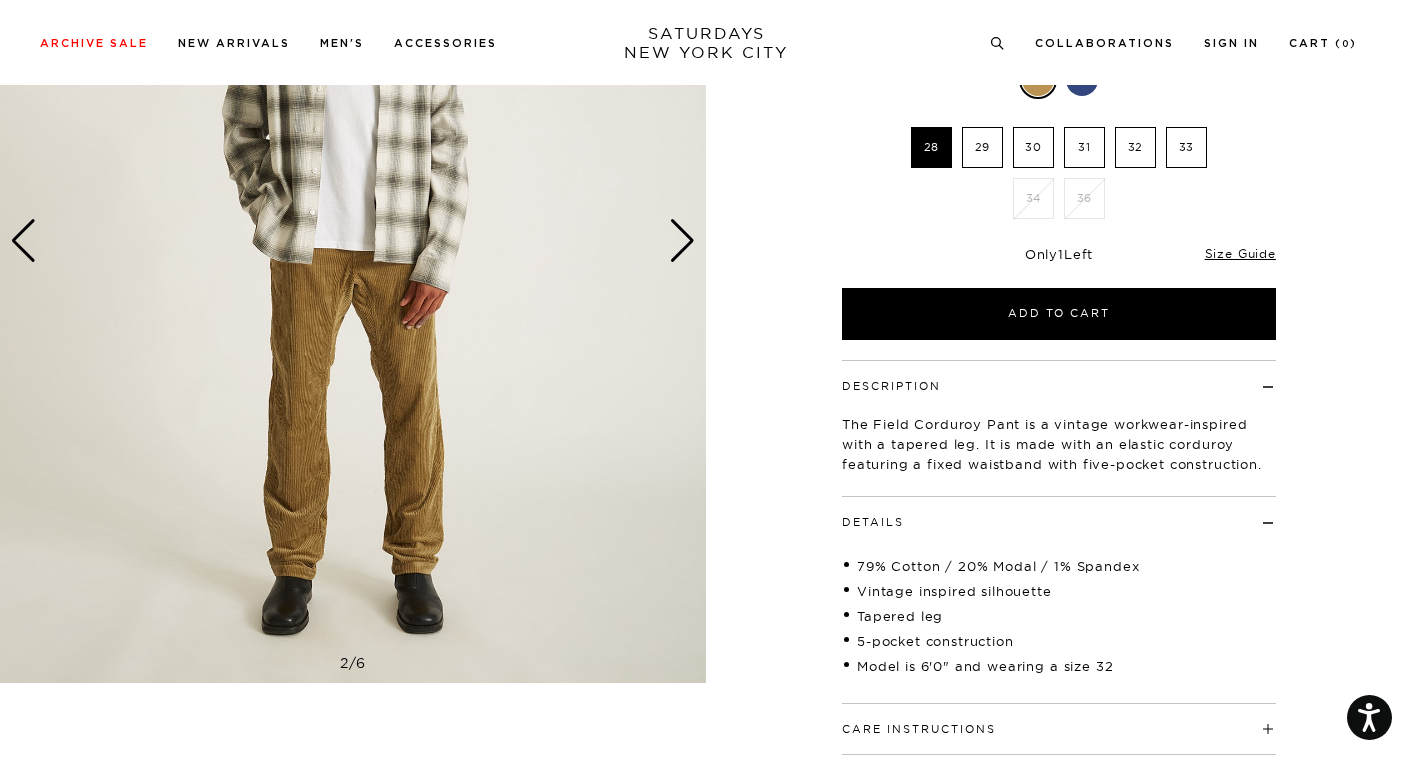 scroll, scrollTop: 300, scrollLeft: 0, axis: vertical 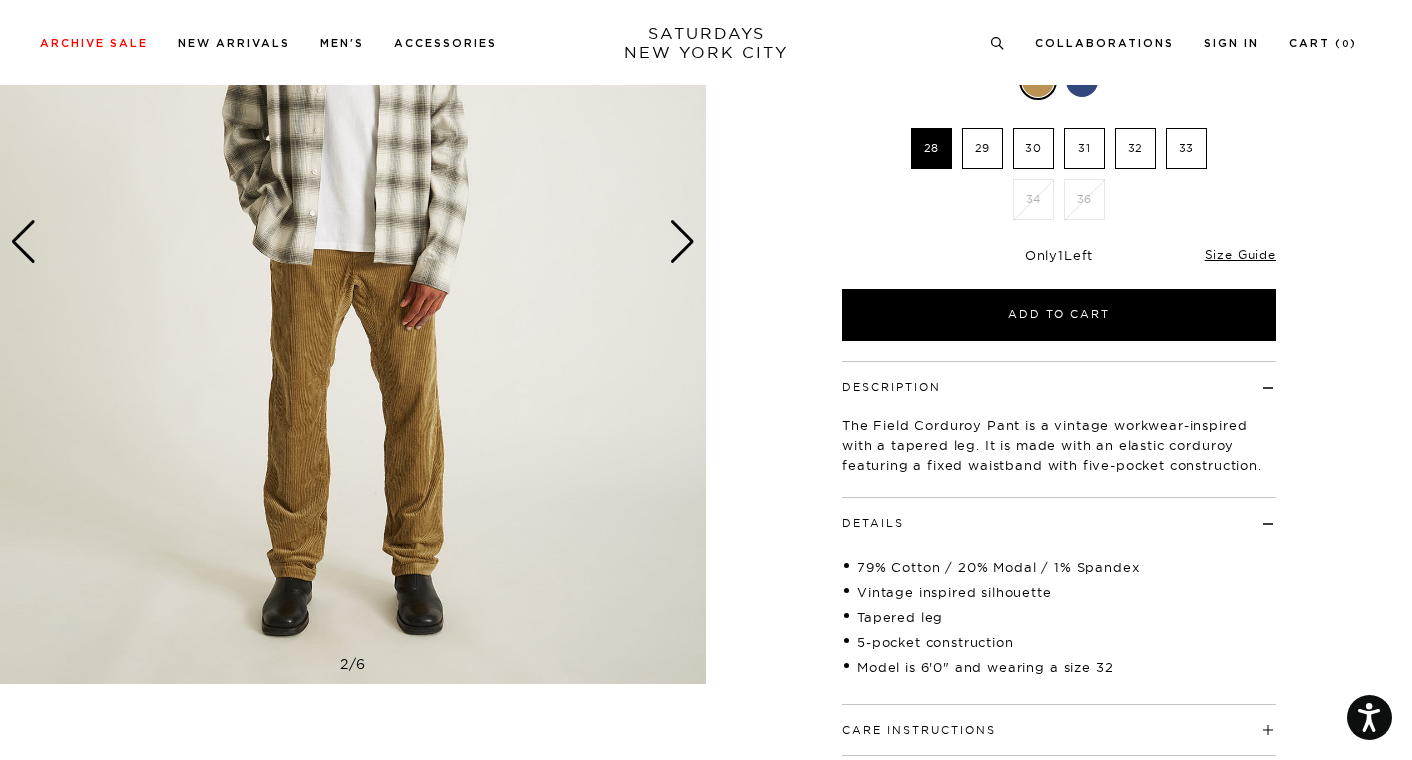 click at bounding box center [682, 242] 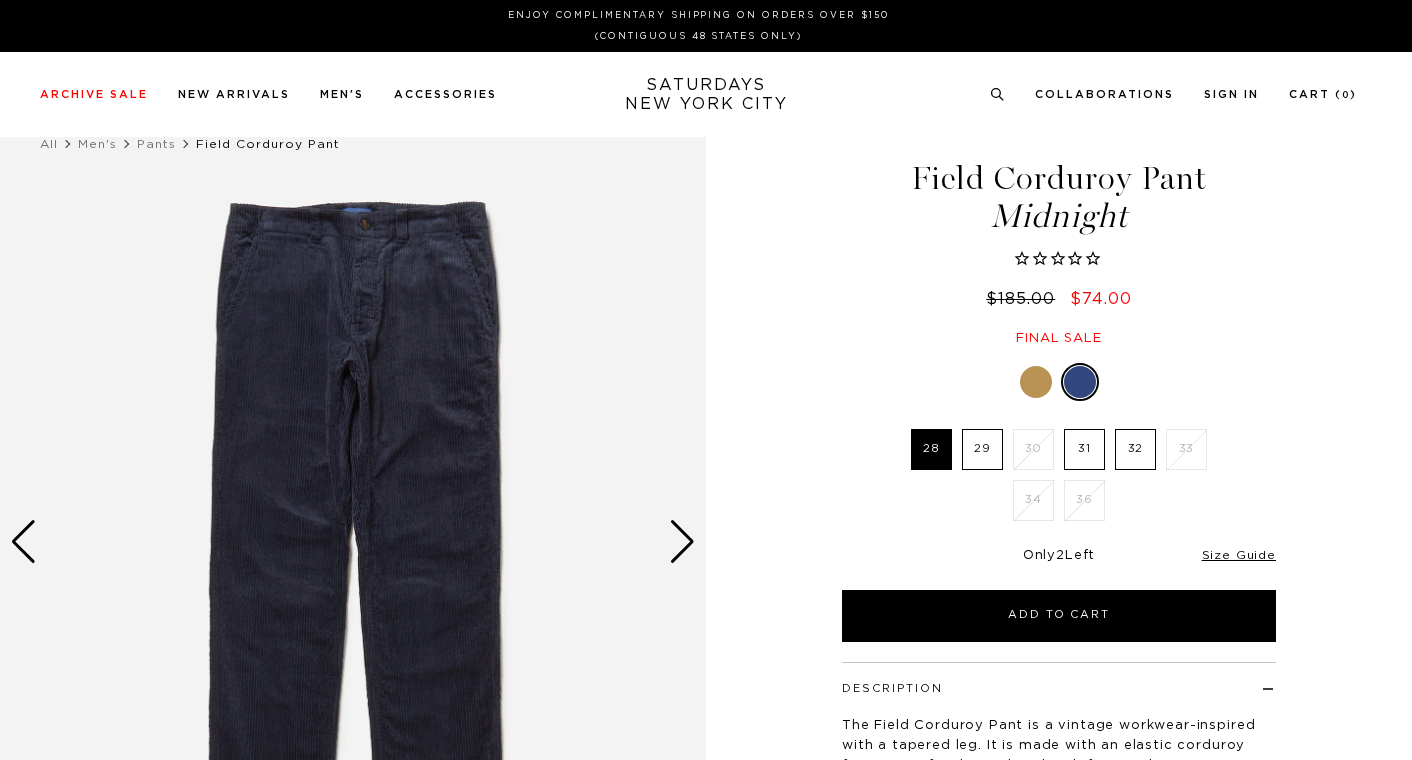 scroll, scrollTop: 0, scrollLeft: 0, axis: both 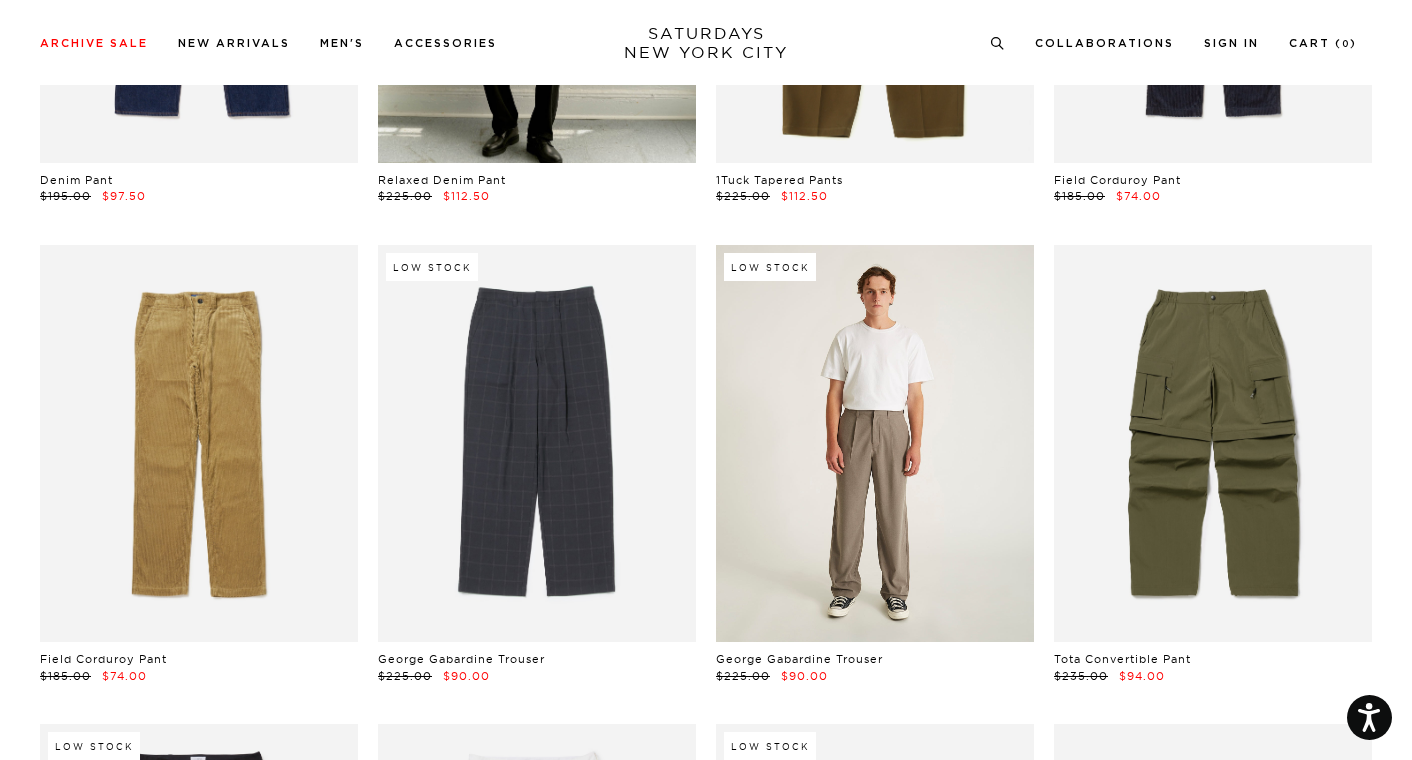 click at bounding box center (875, 444) 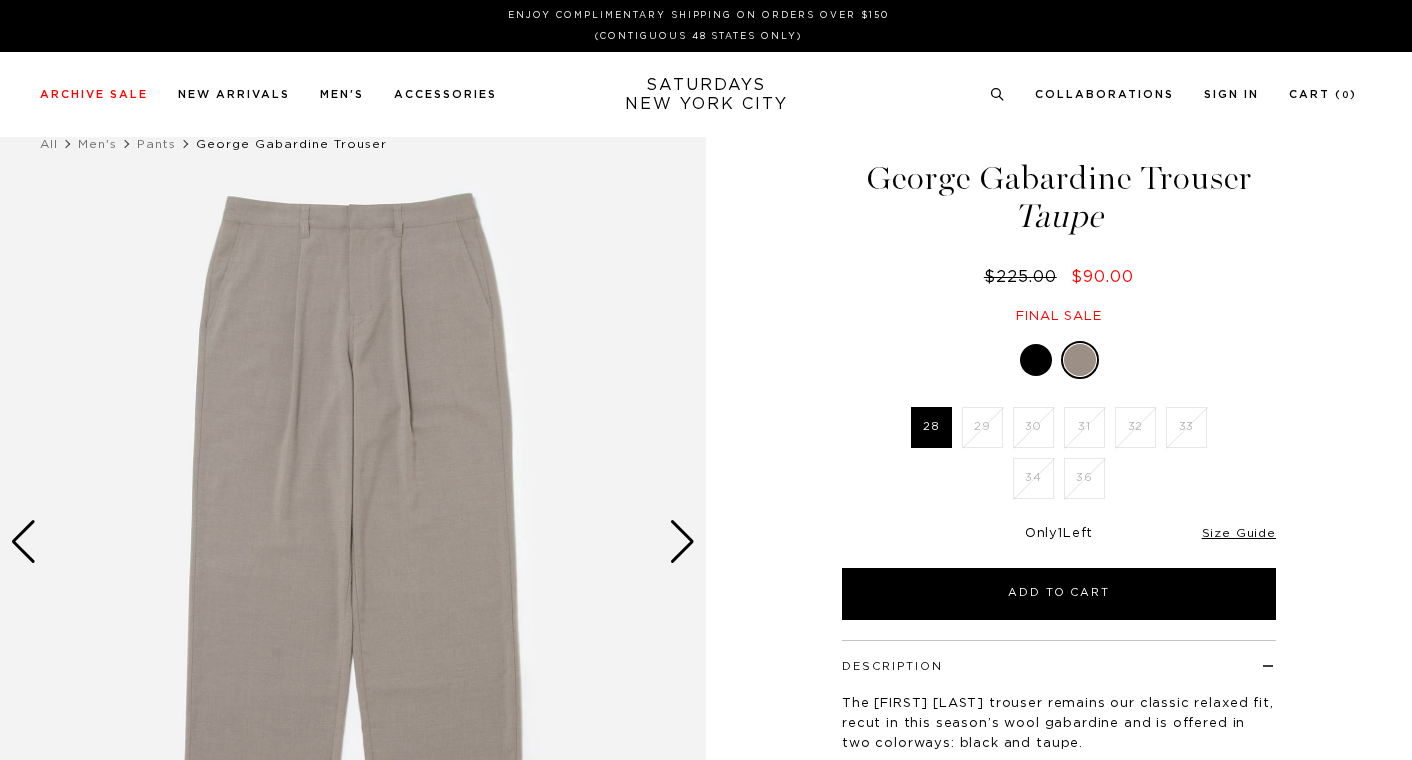 scroll, scrollTop: 0, scrollLeft: 0, axis: both 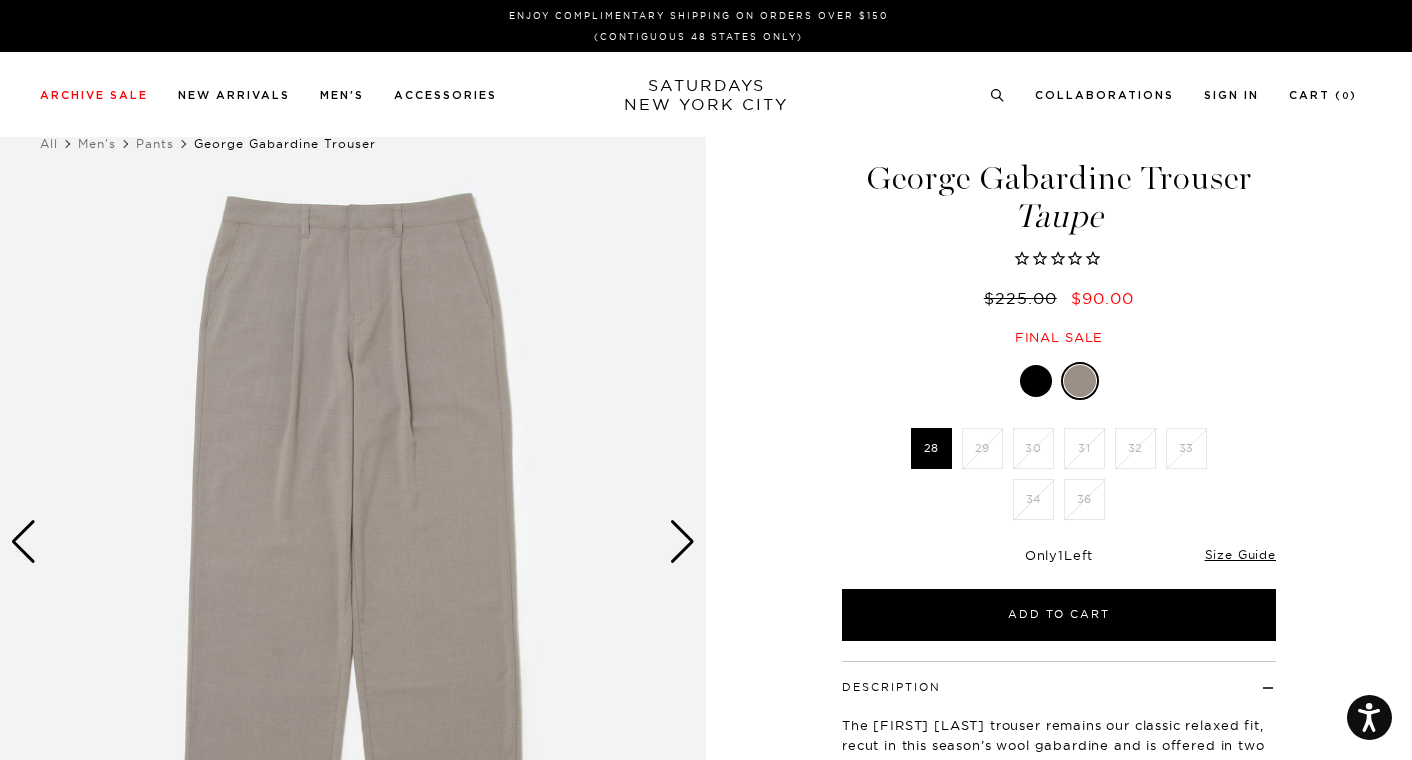 click at bounding box center (1036, 381) 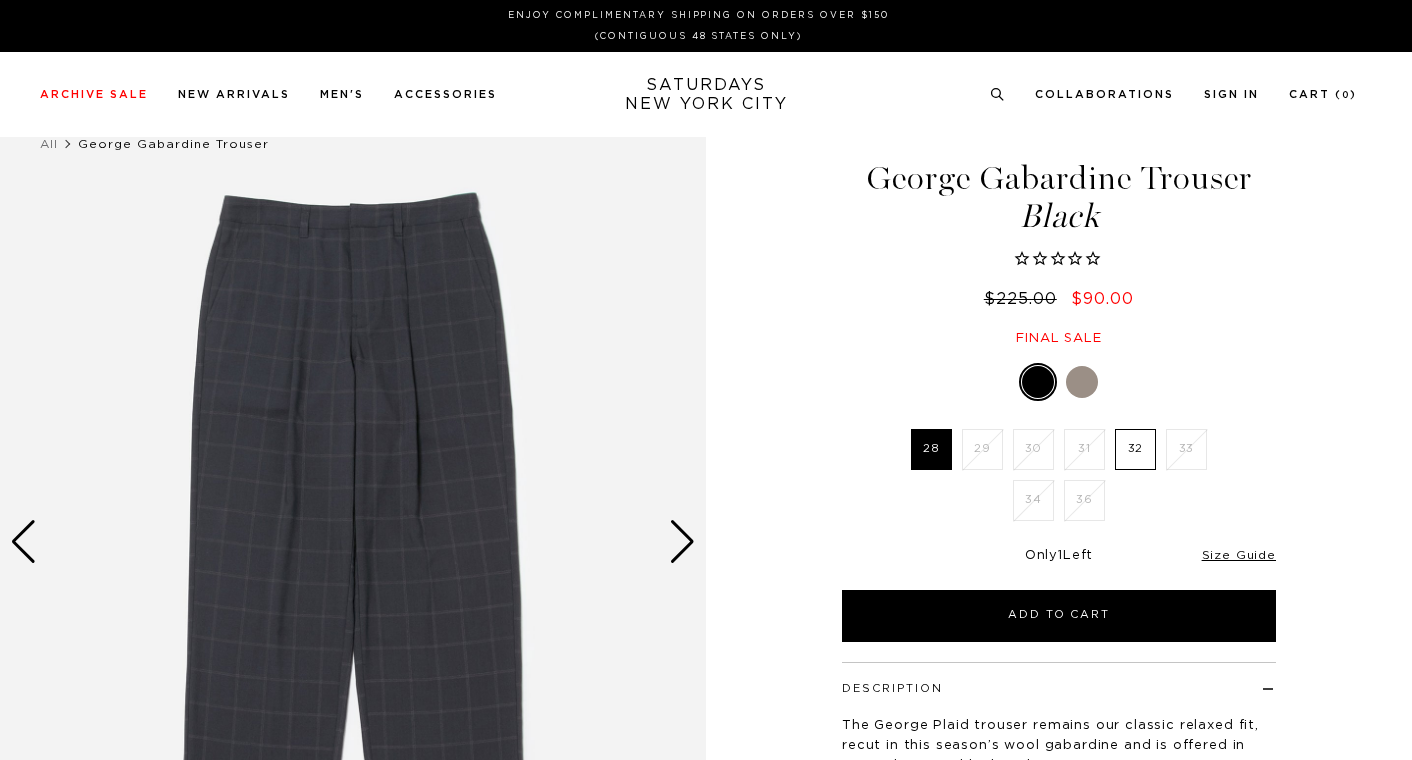 scroll, scrollTop: 0, scrollLeft: 0, axis: both 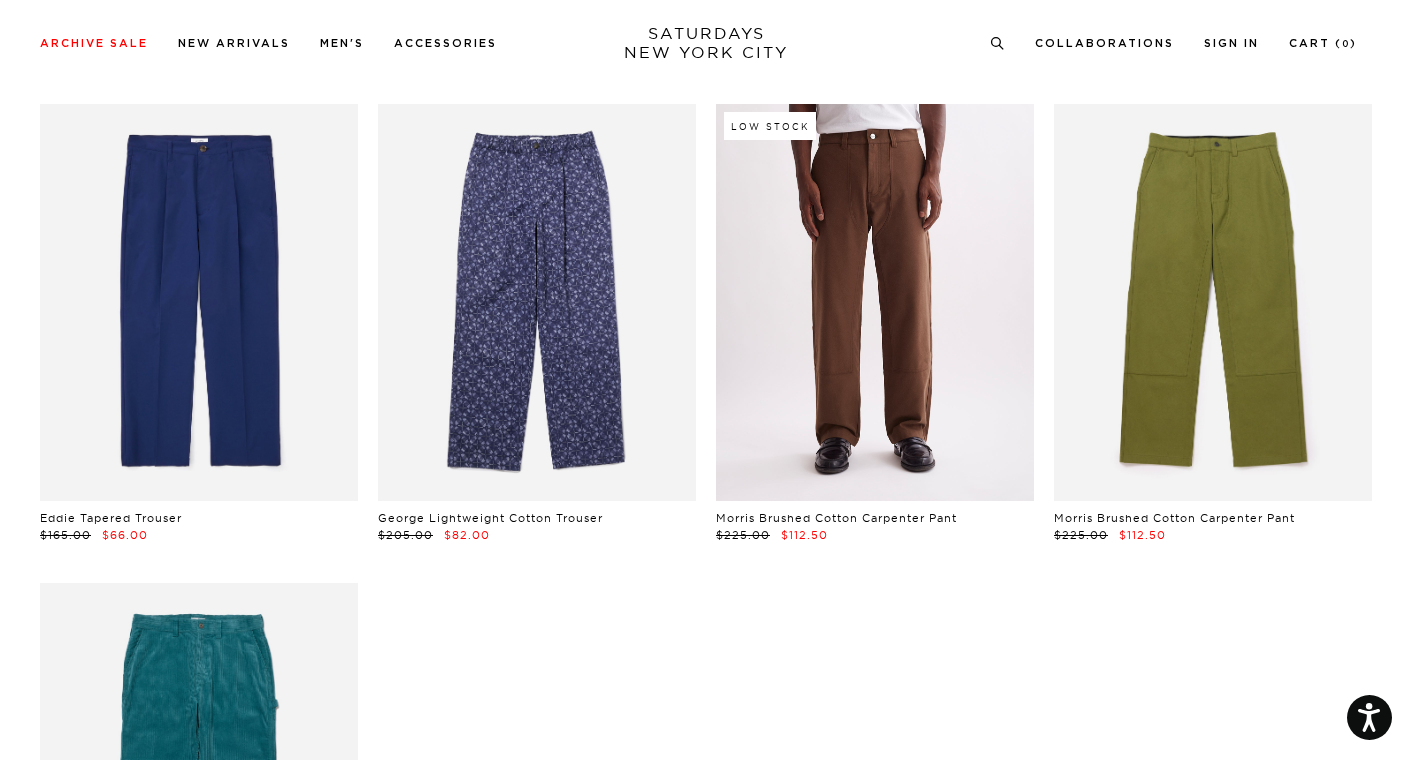 click at bounding box center (875, 303) 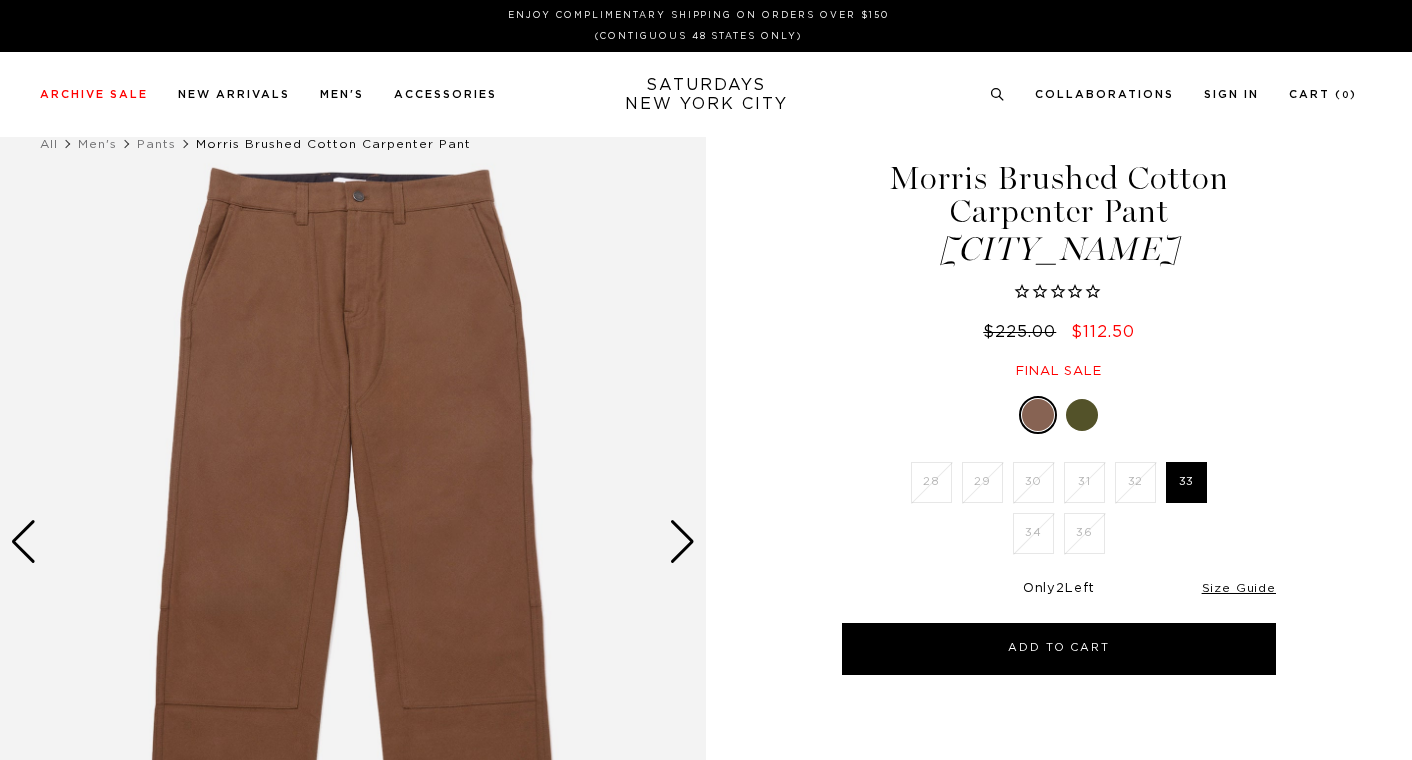 scroll, scrollTop: 0, scrollLeft: 0, axis: both 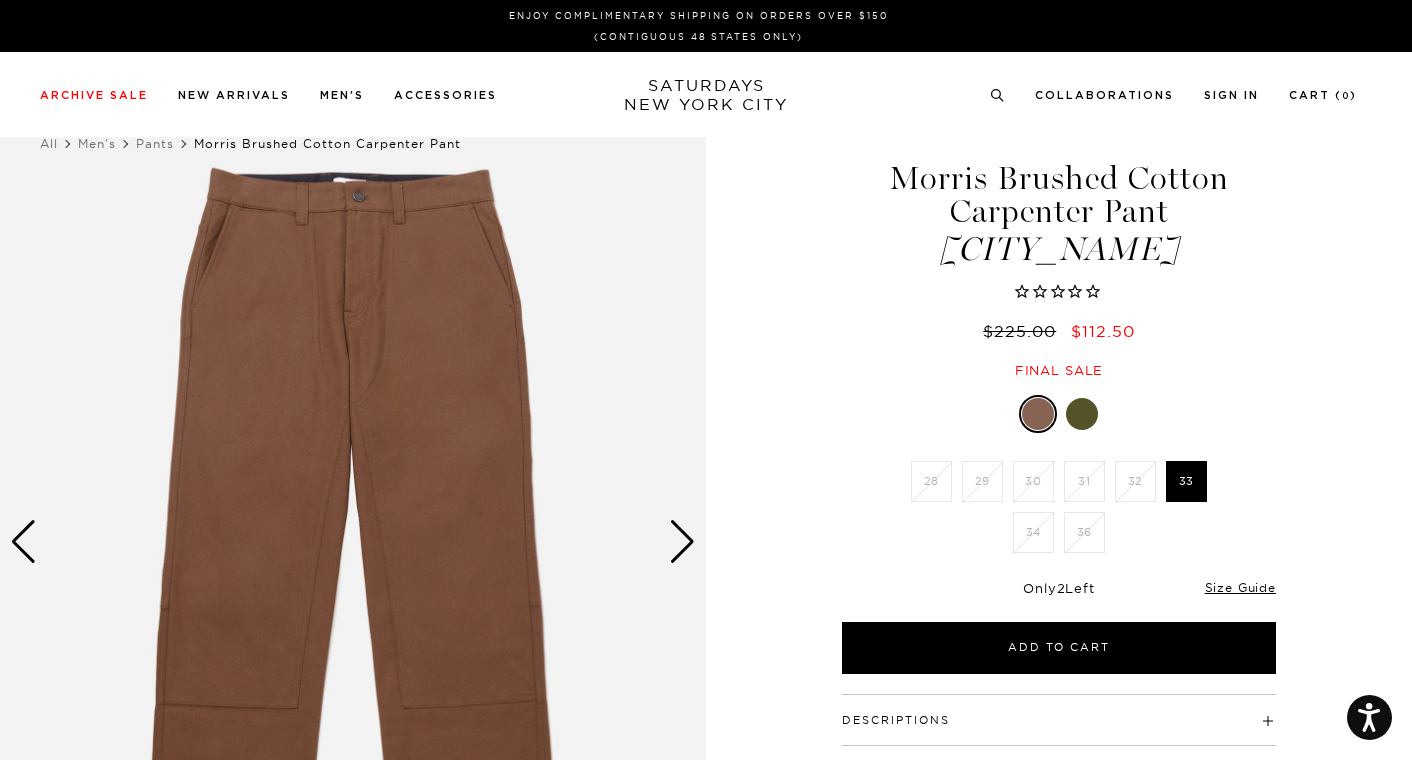 click at bounding box center (1082, 414) 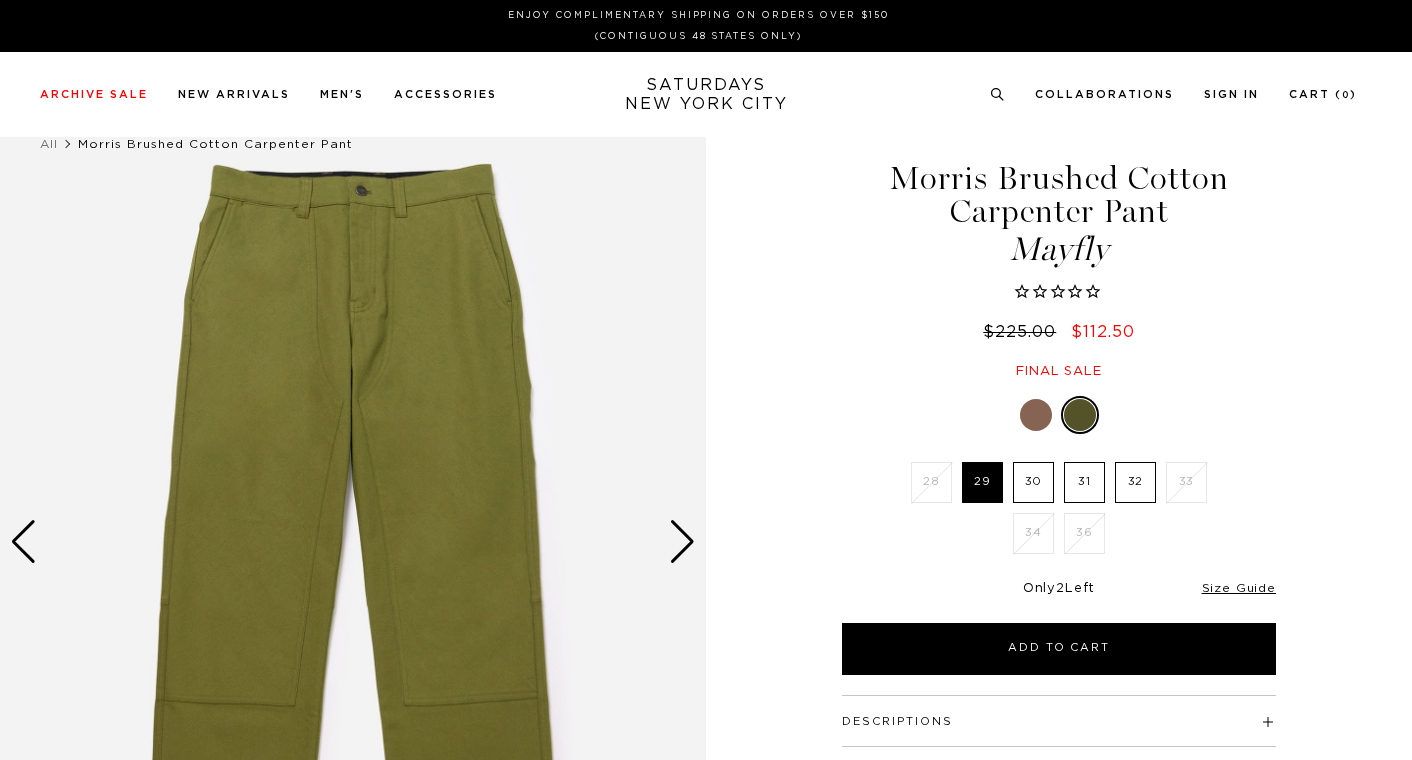 scroll, scrollTop: 0, scrollLeft: 0, axis: both 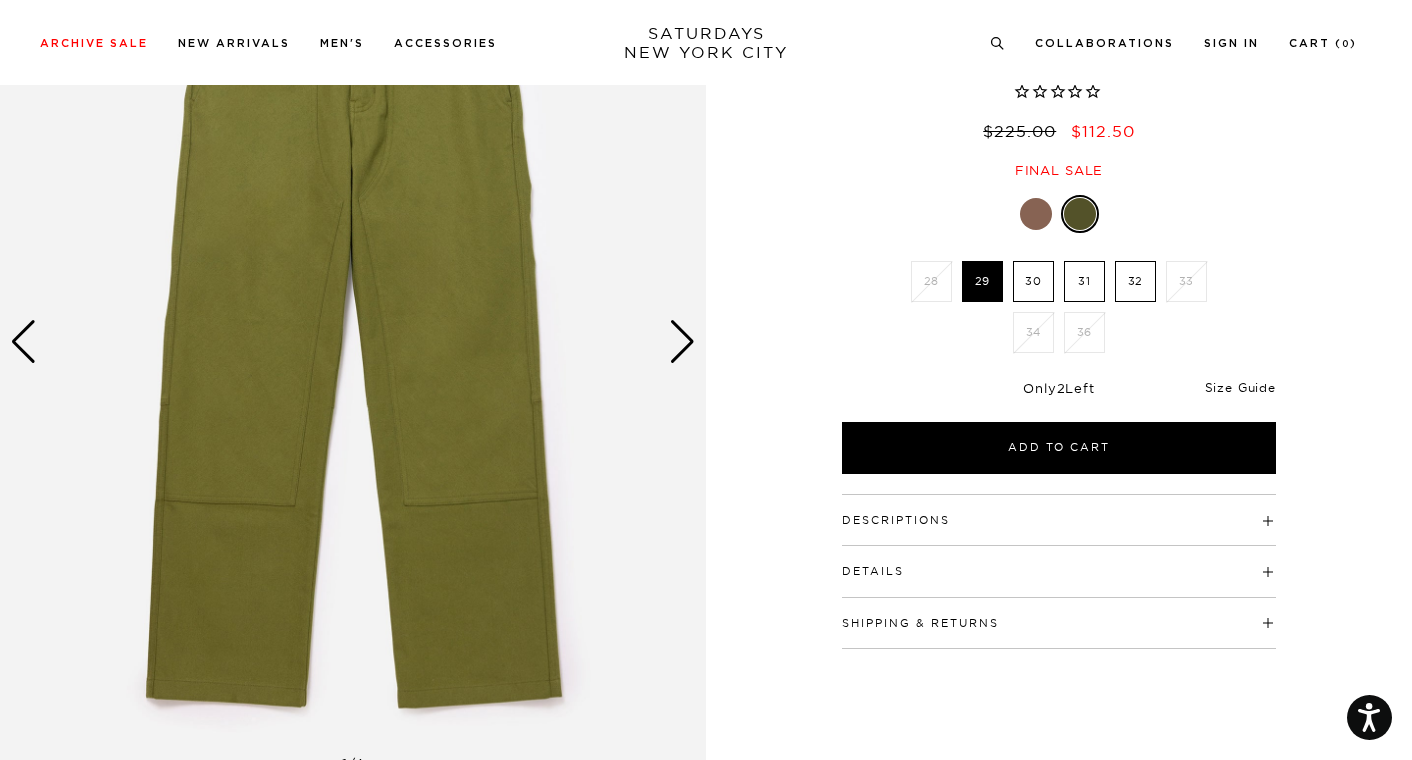 click on "Size Guide" at bounding box center (1240, 387) 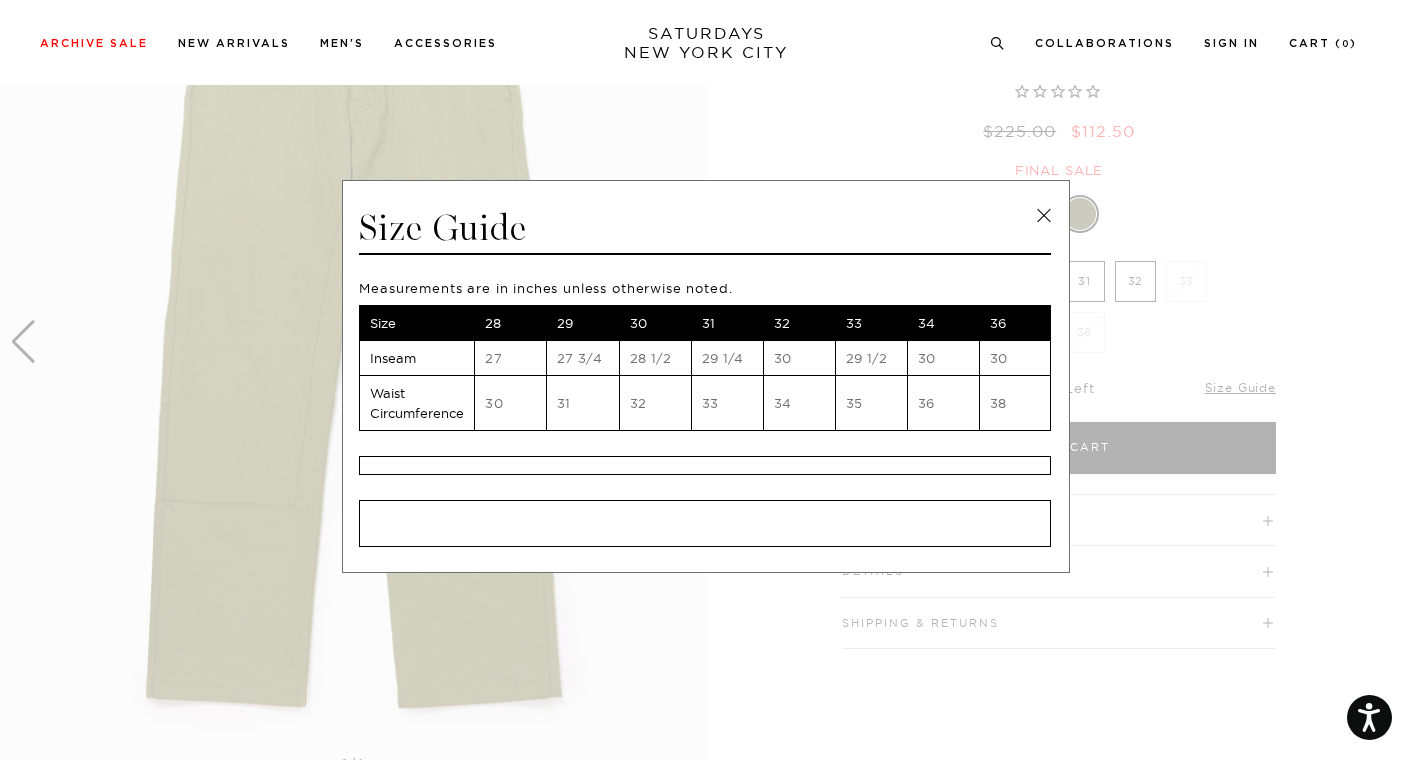 scroll, scrollTop: 13, scrollLeft: 0, axis: vertical 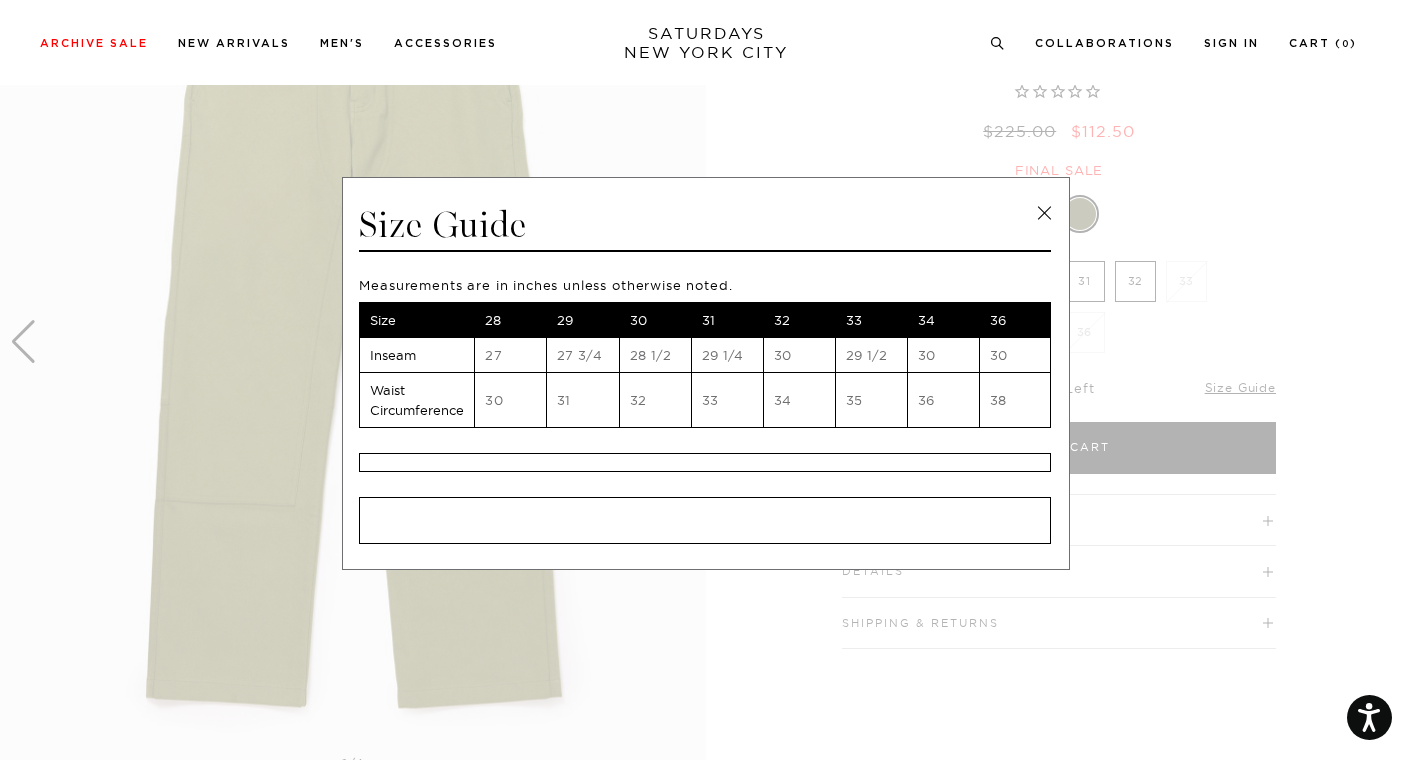 click at bounding box center (1044, 213) 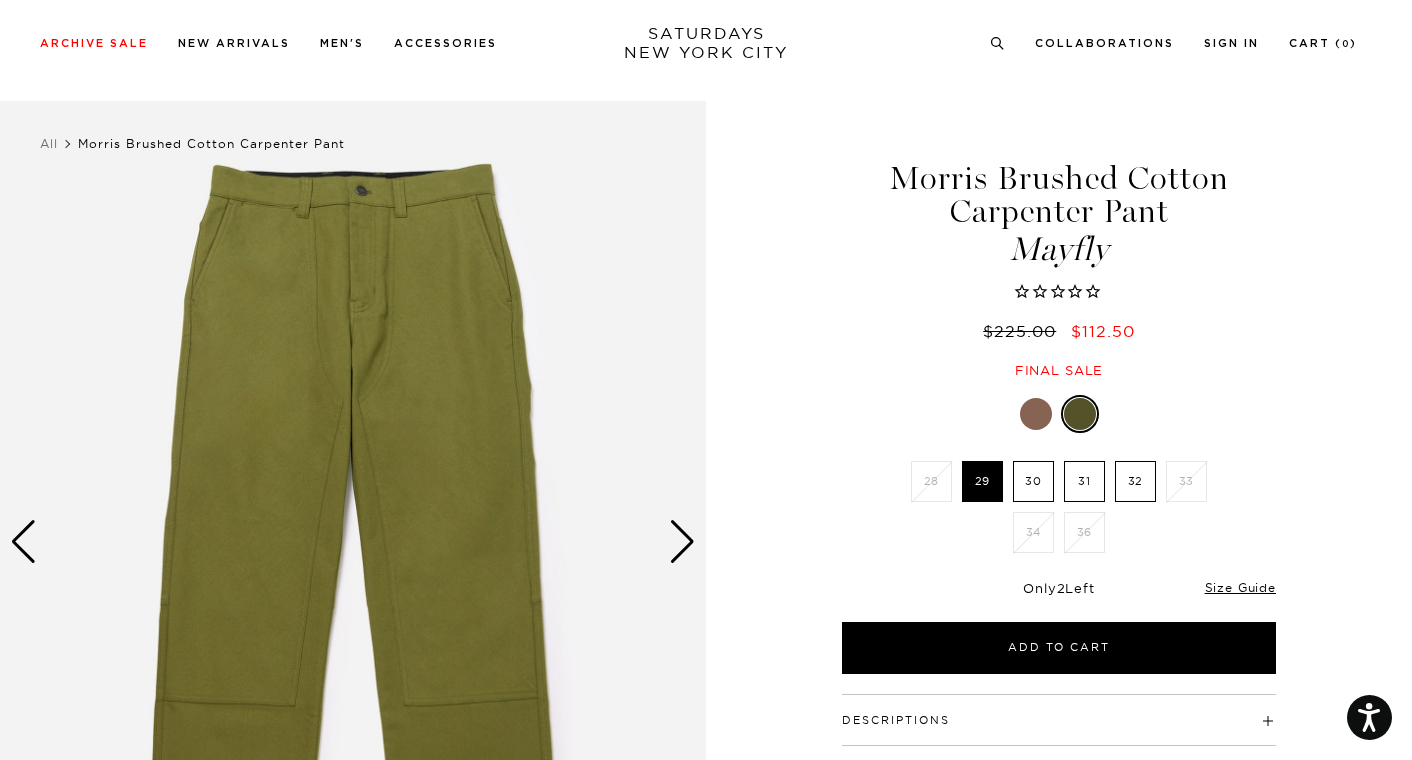 scroll, scrollTop: 100, scrollLeft: 0, axis: vertical 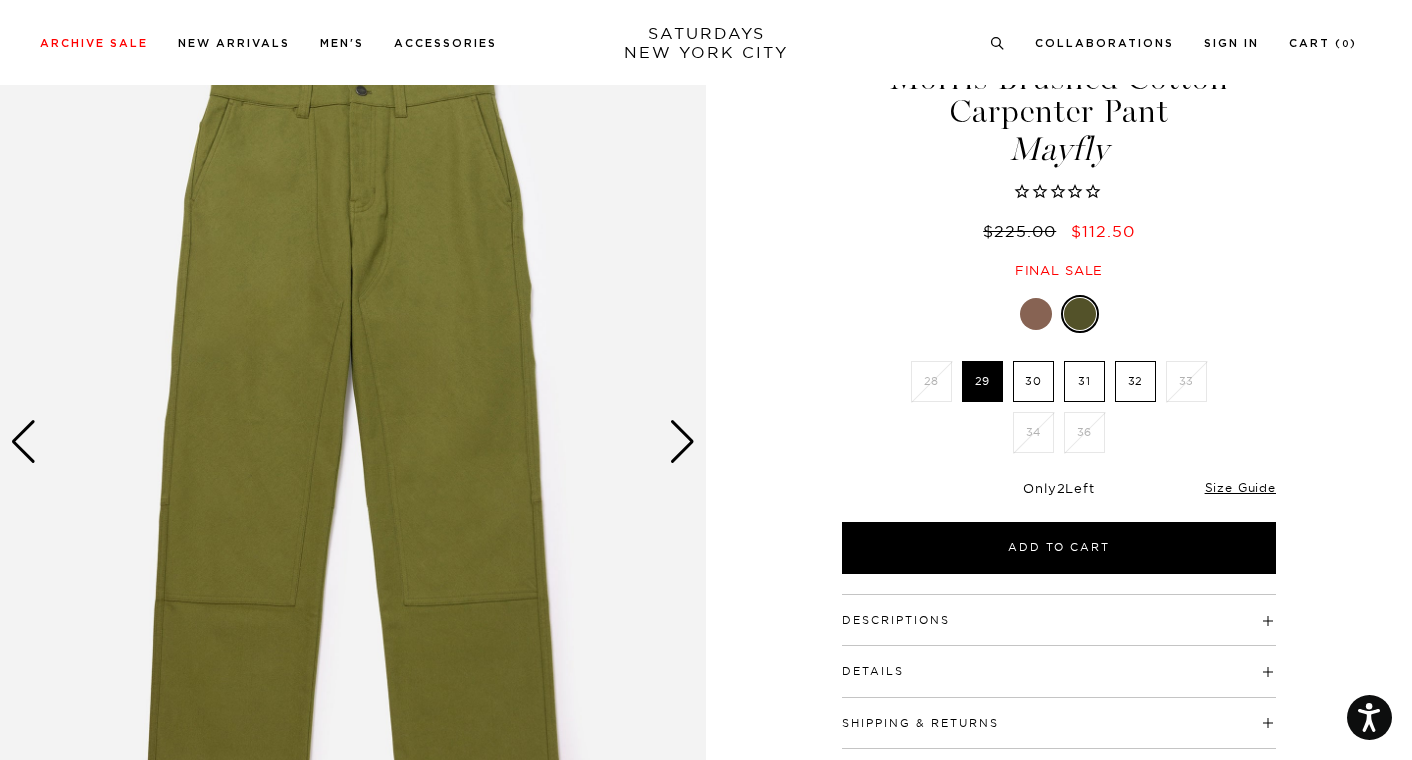 click on "Descriptions" at bounding box center (896, 620) 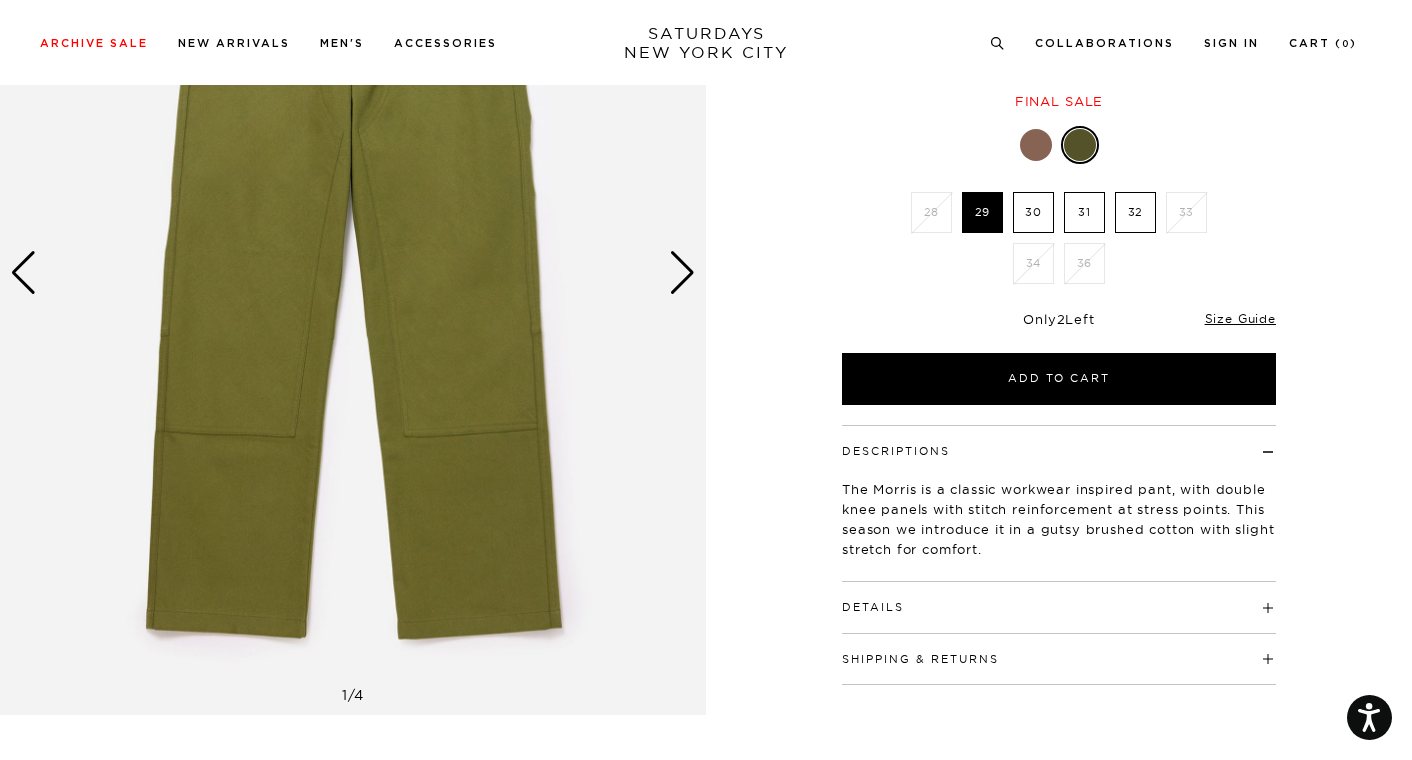 scroll, scrollTop: 300, scrollLeft: 0, axis: vertical 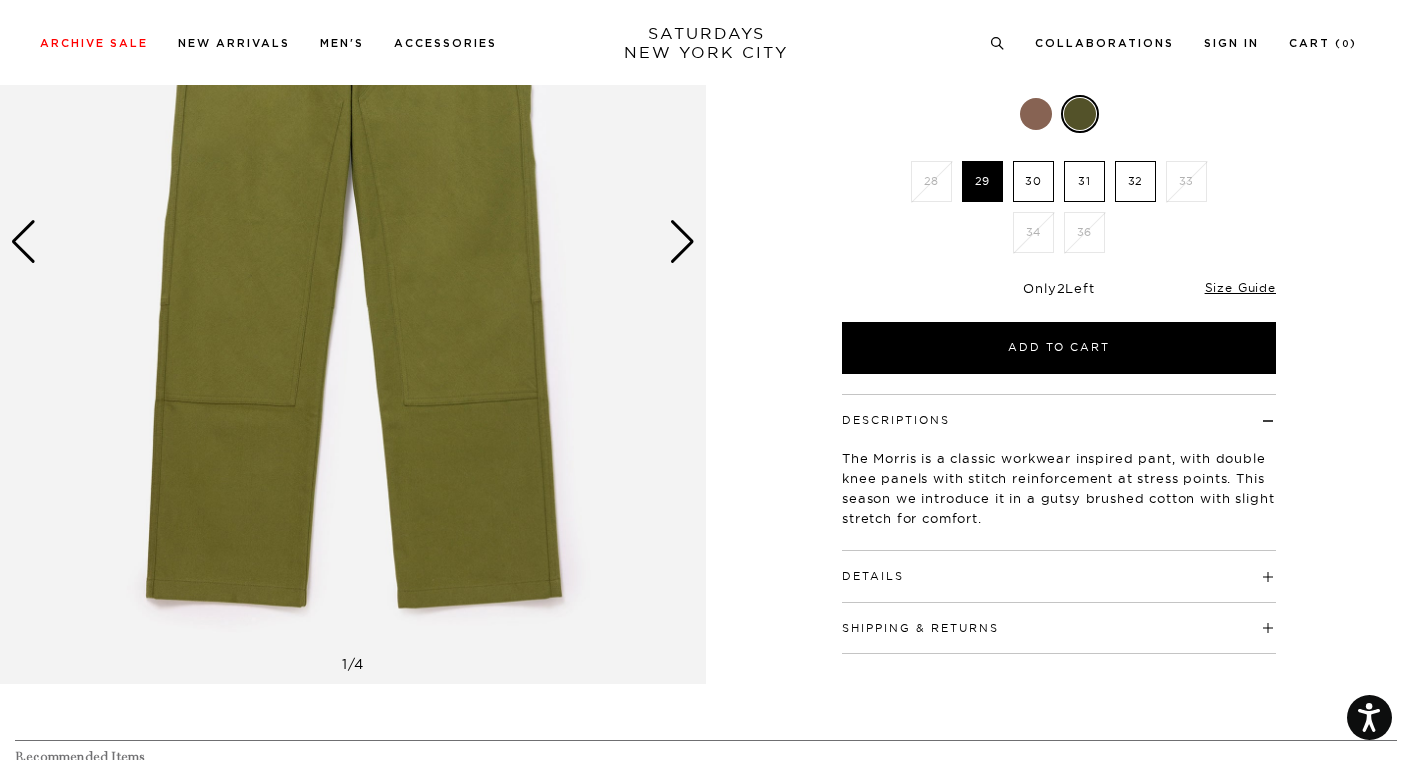click on "Details" at bounding box center (873, 576) 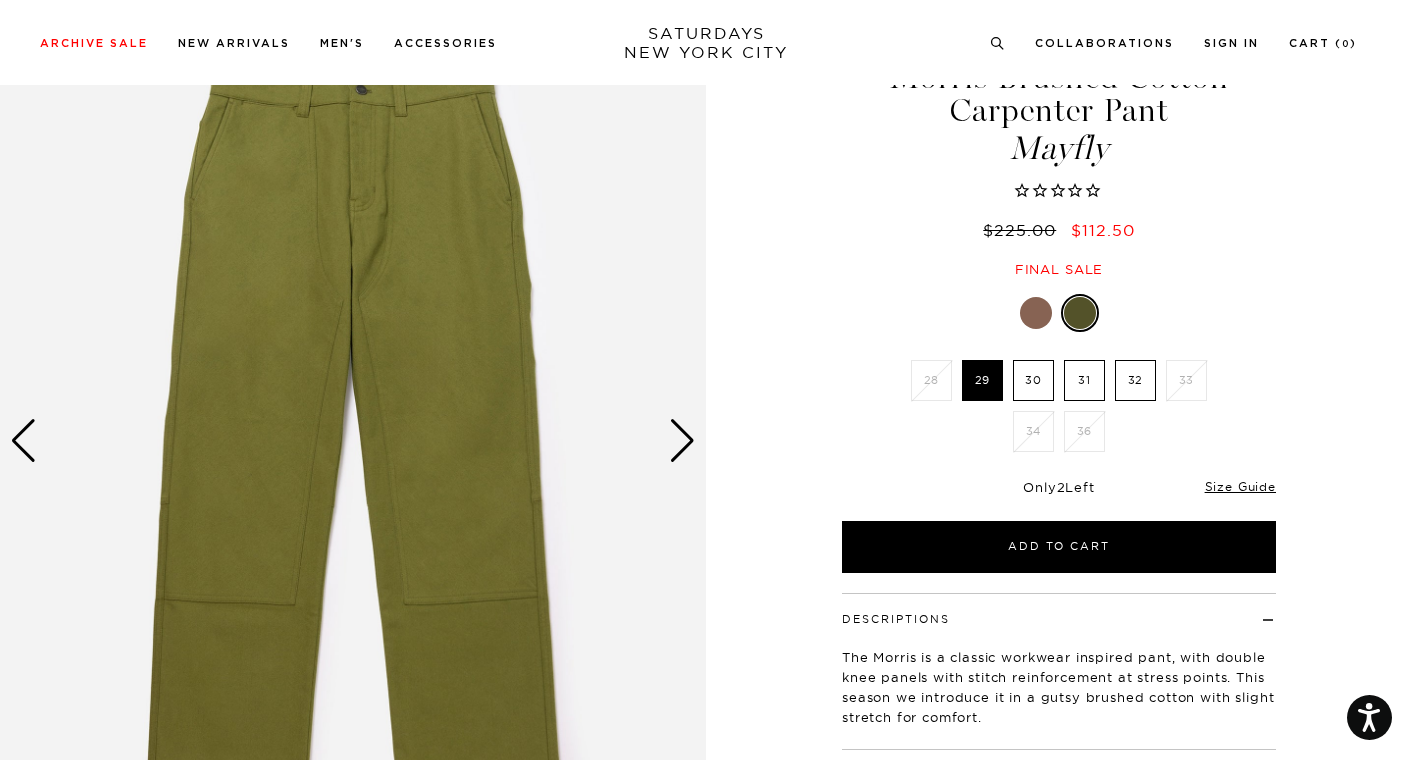 scroll, scrollTop: 100, scrollLeft: 0, axis: vertical 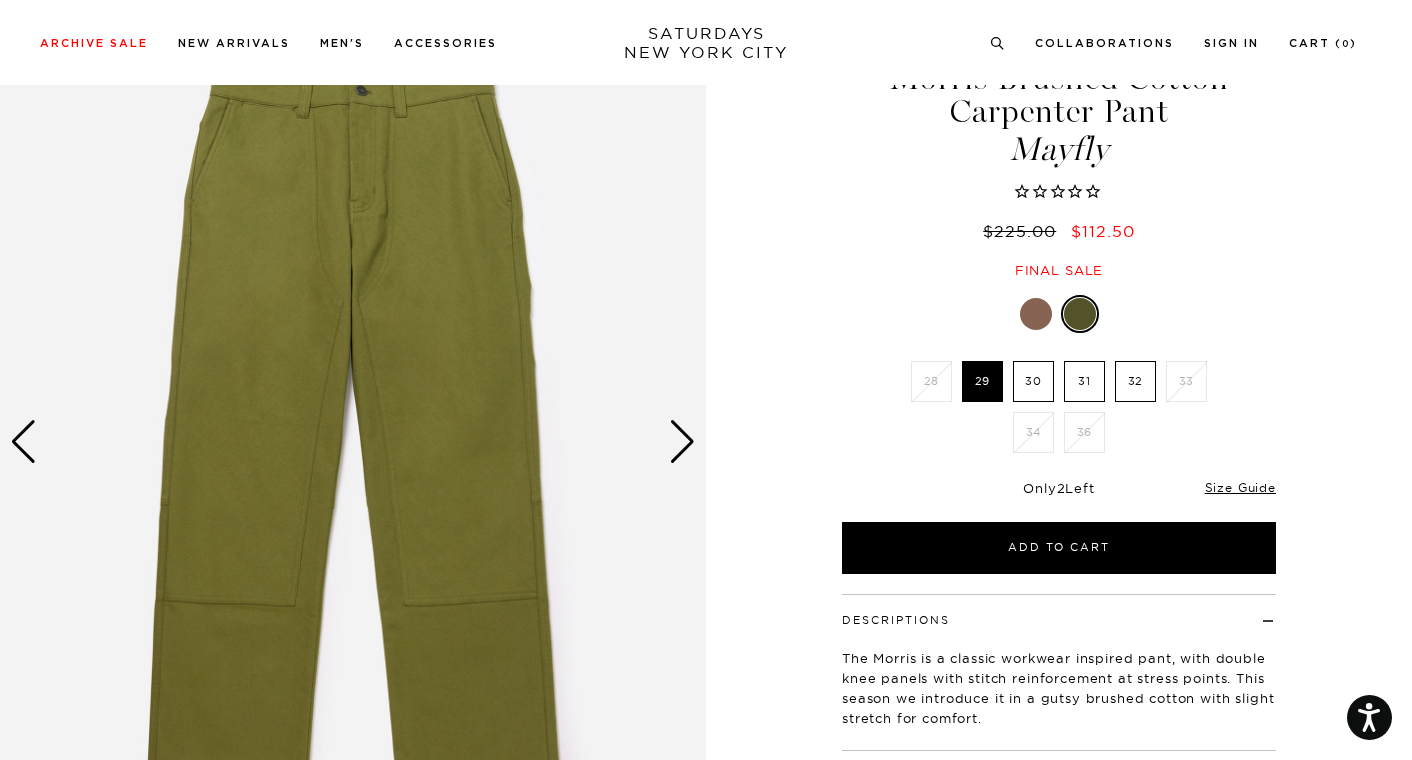 click at bounding box center [682, 442] 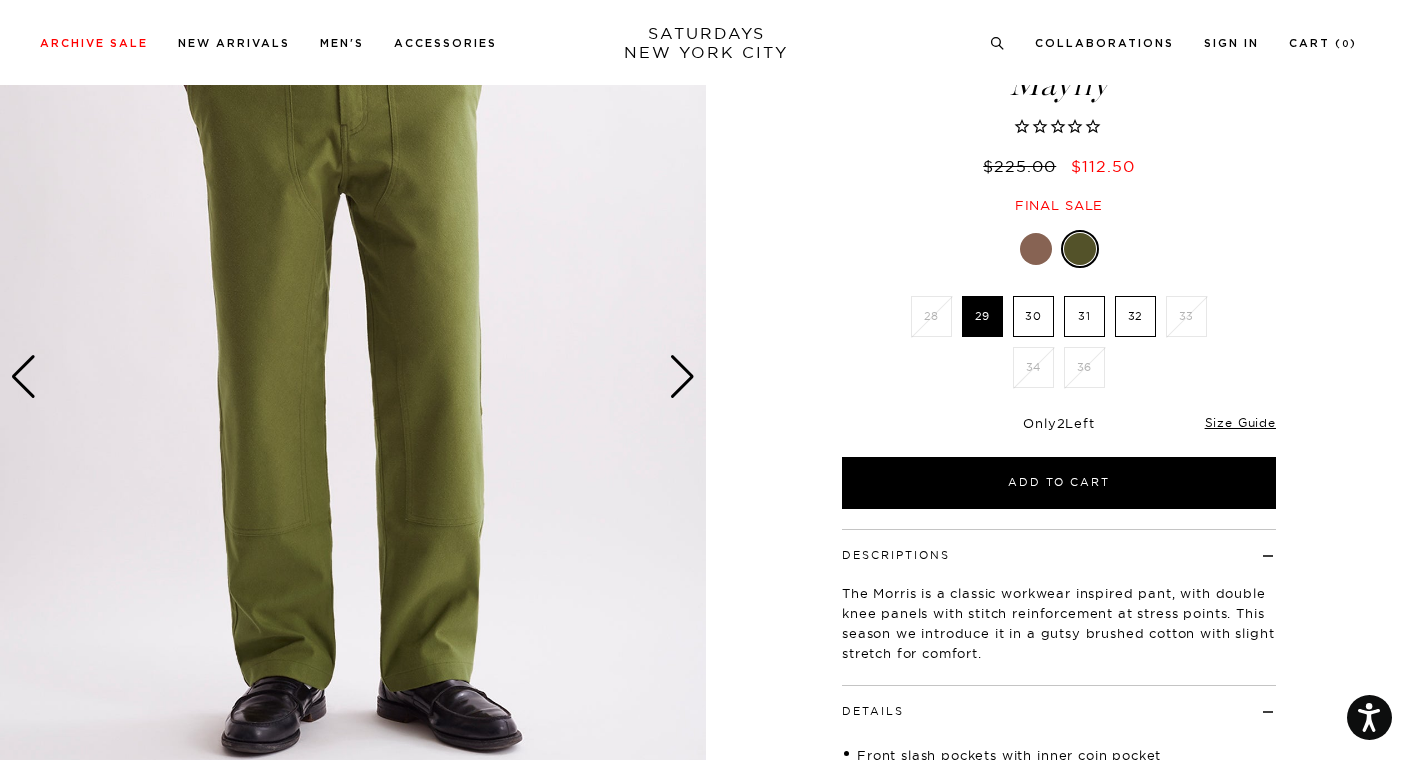 scroll, scrollTop: 200, scrollLeft: 0, axis: vertical 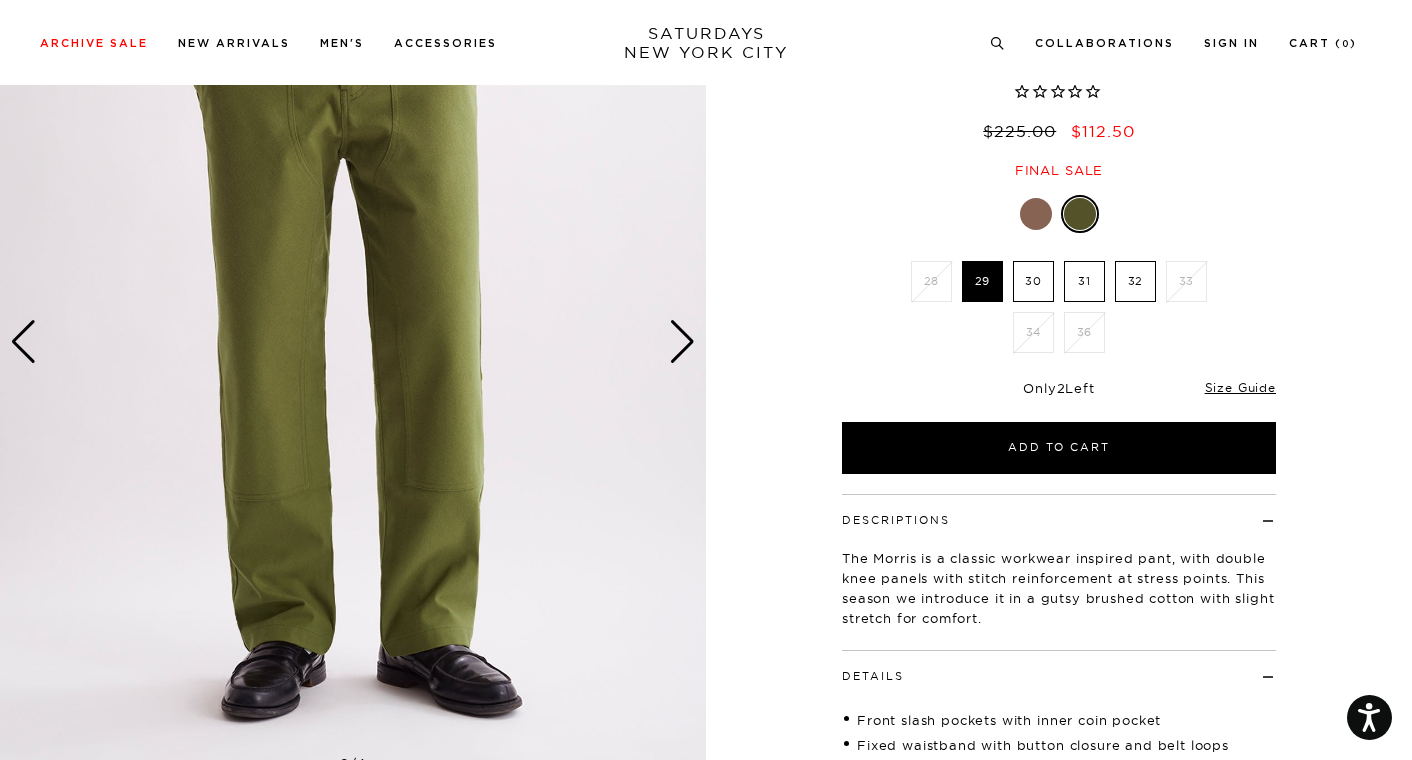 click at bounding box center (682, 342) 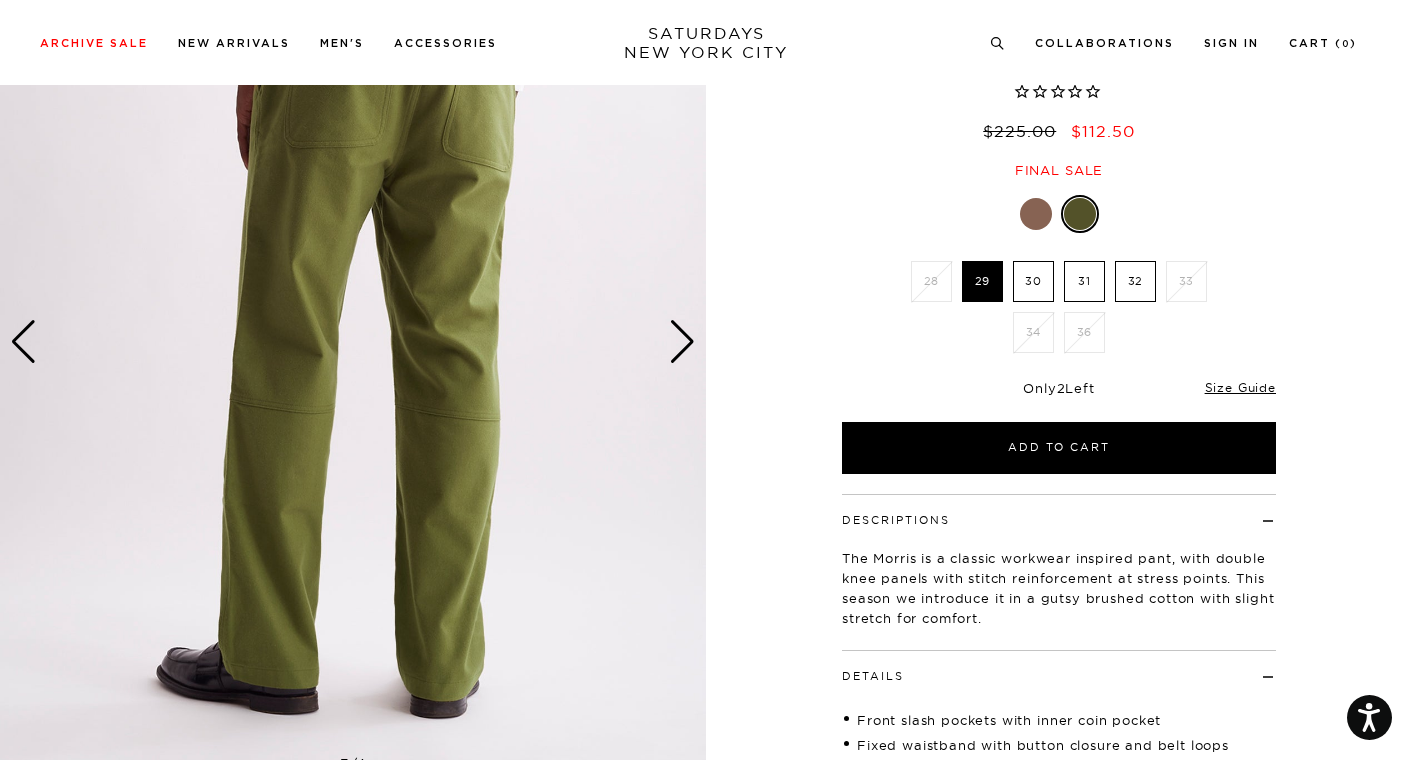 click at bounding box center (682, 342) 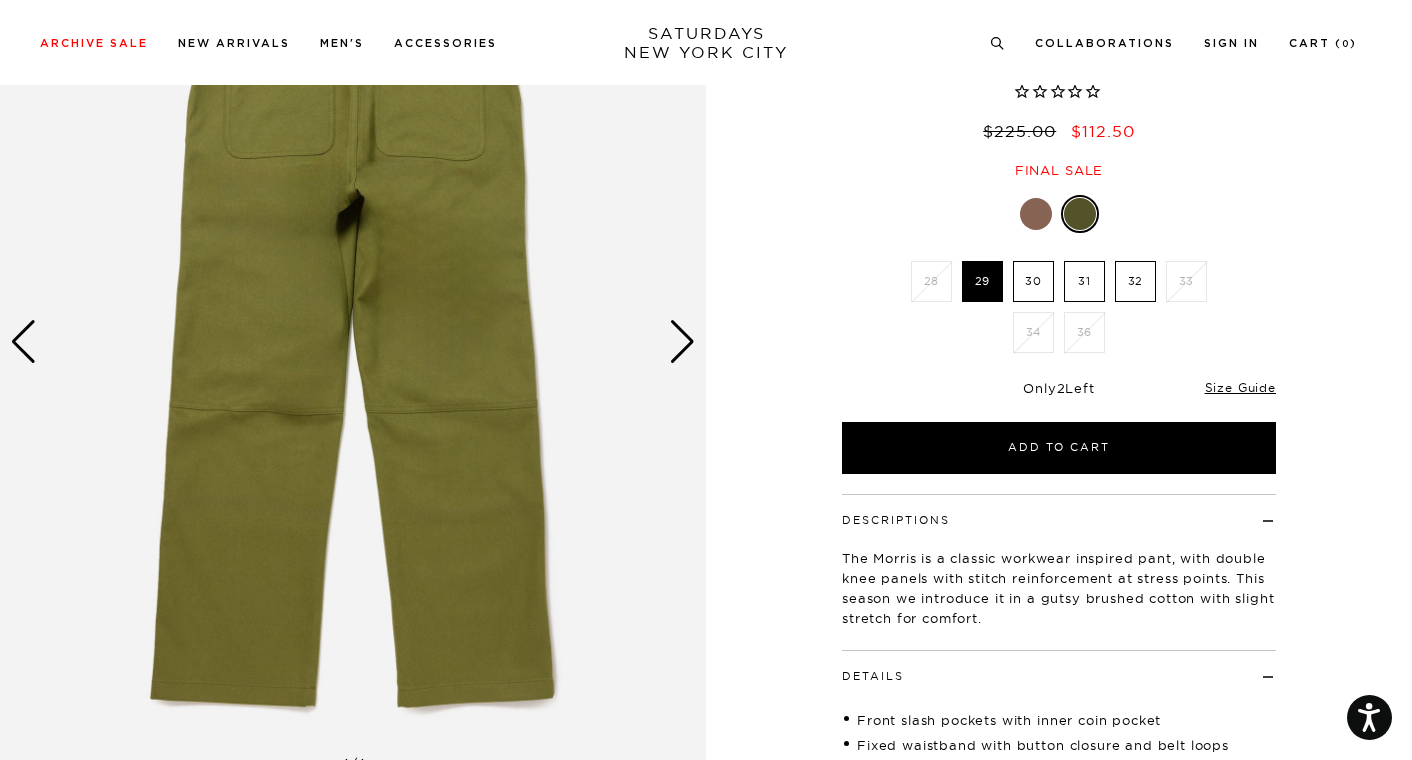 click at bounding box center [682, 342] 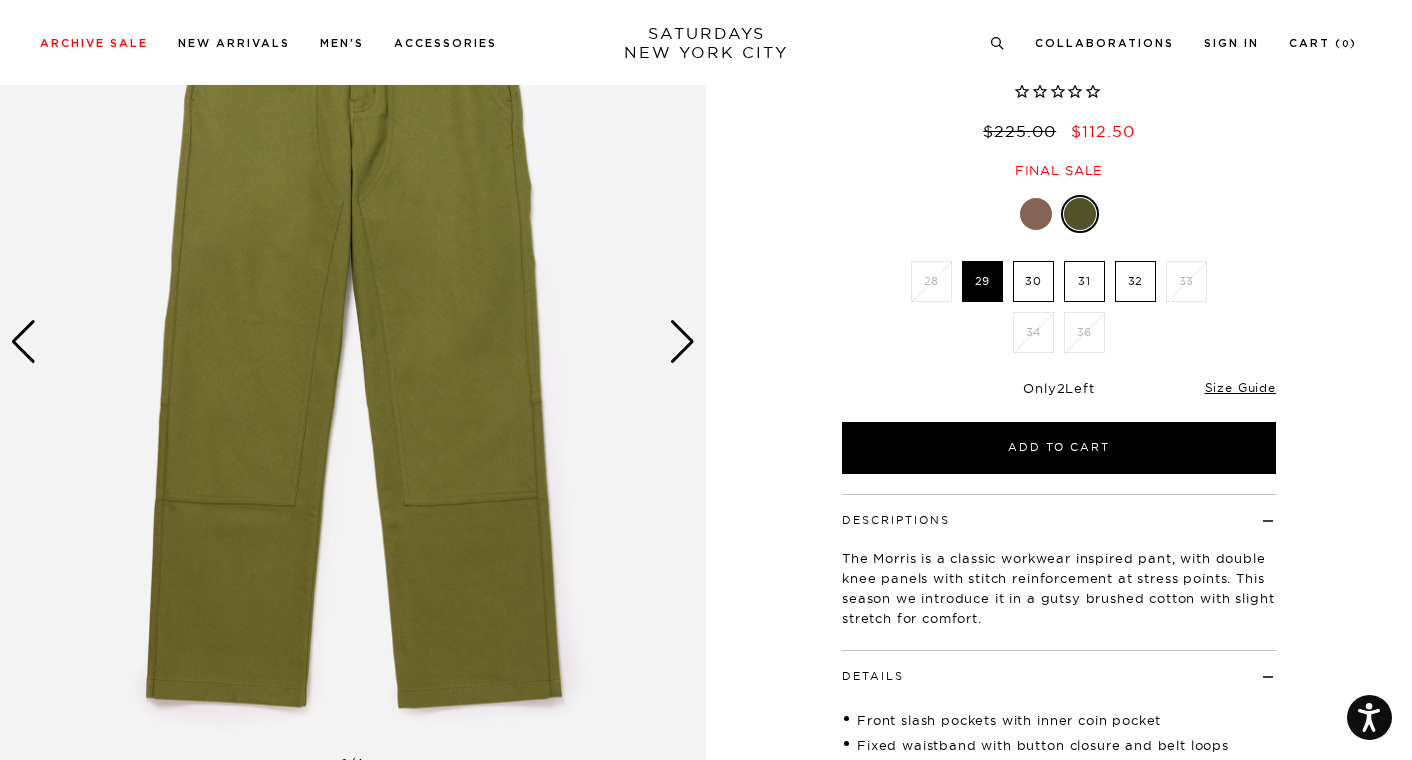 click at bounding box center [682, 342] 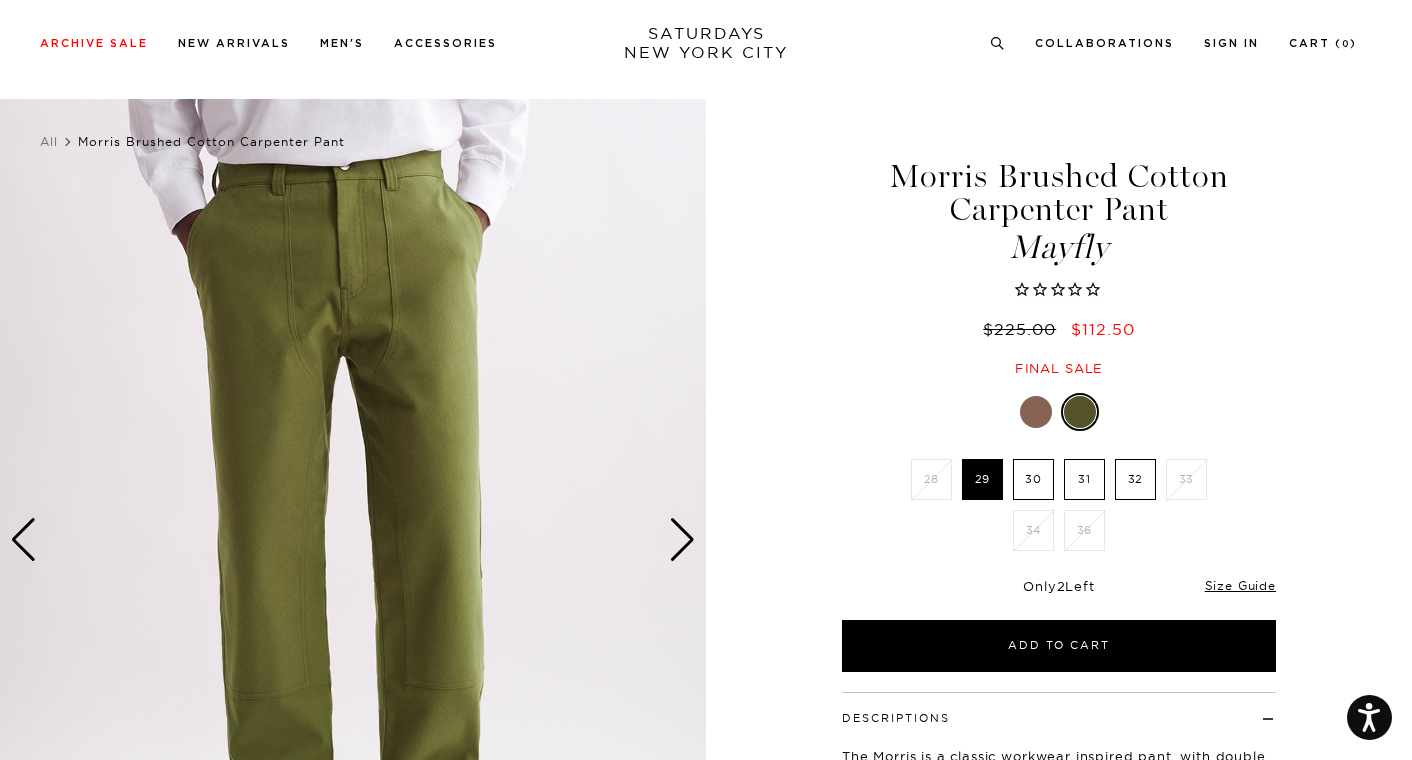 scroll, scrollTop: 0, scrollLeft: 0, axis: both 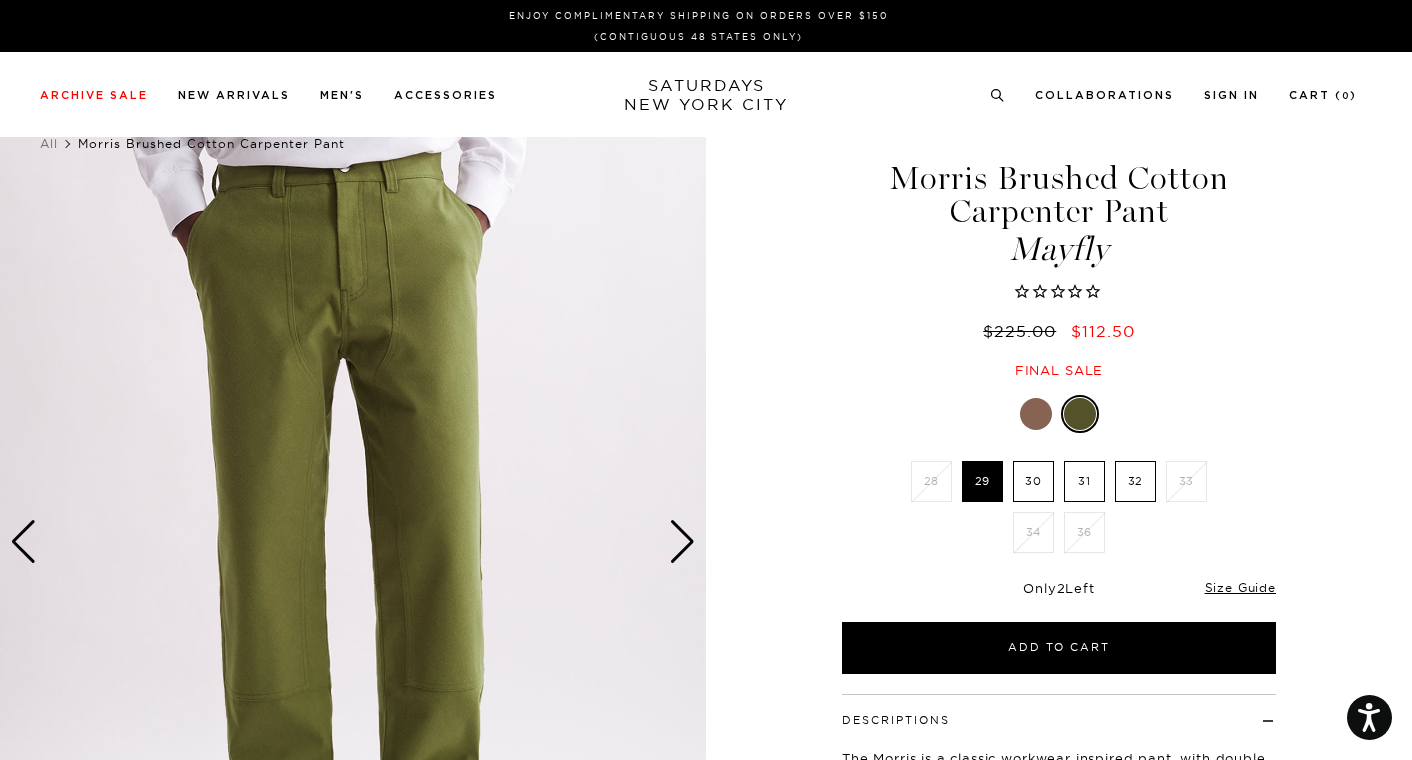 click at bounding box center (353, 542) 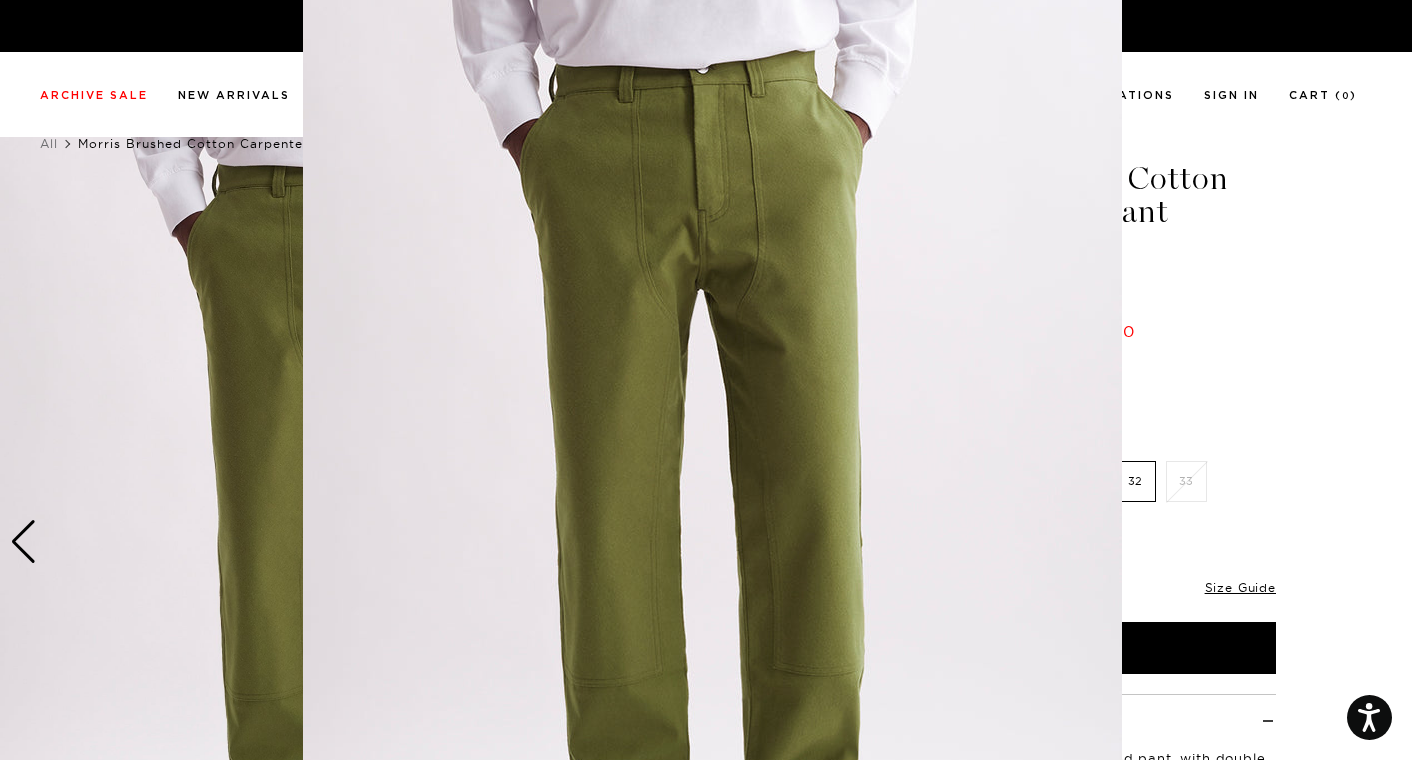 scroll, scrollTop: 6, scrollLeft: 0, axis: vertical 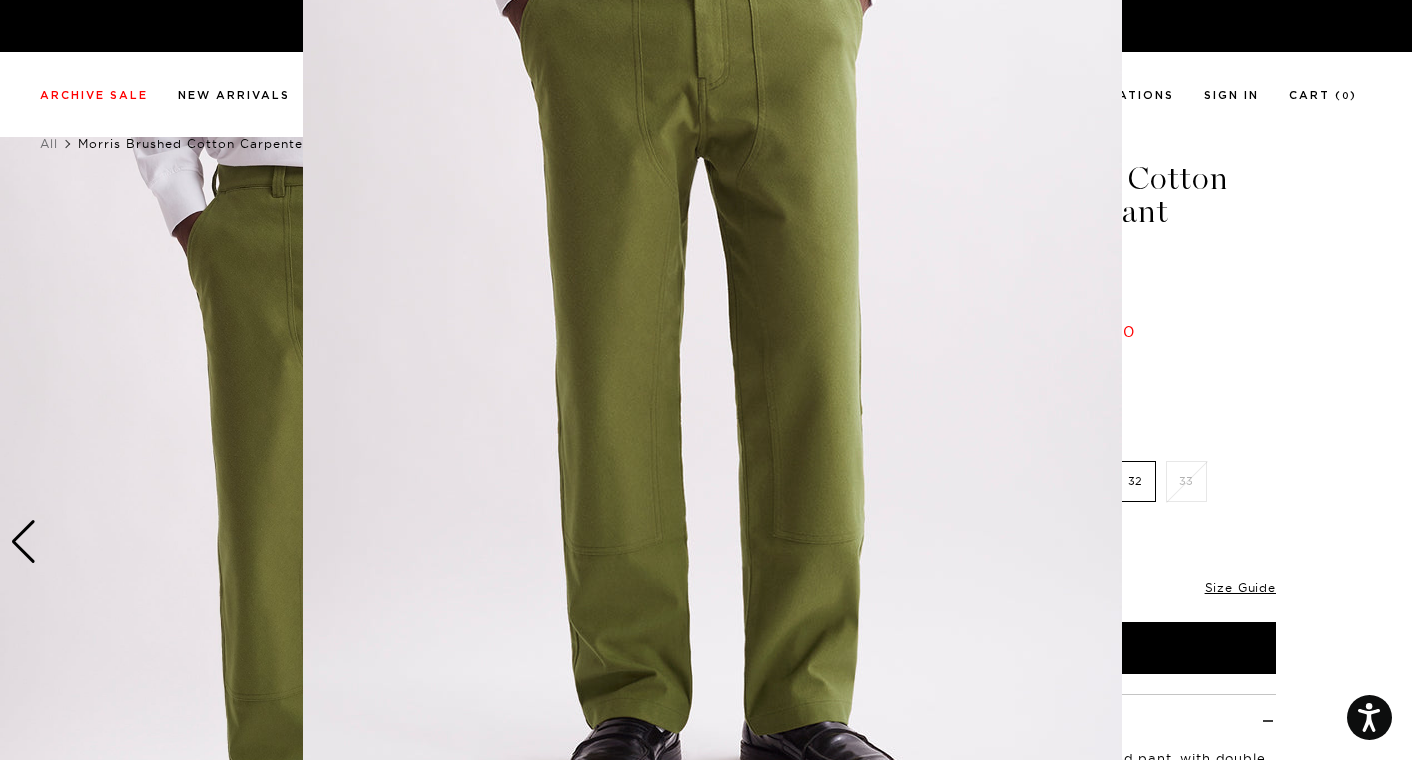 click at bounding box center [706, 380] 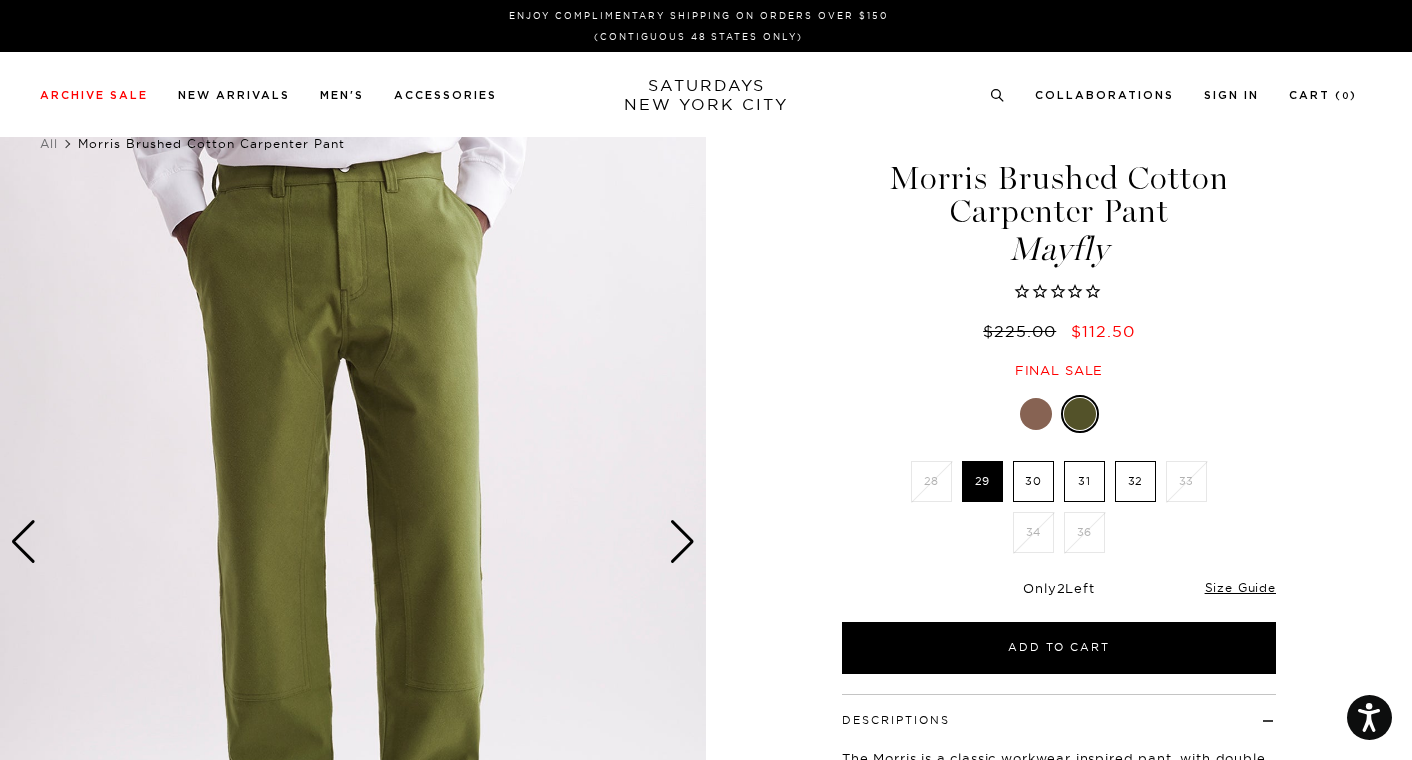 scroll, scrollTop: 0, scrollLeft: 0, axis: both 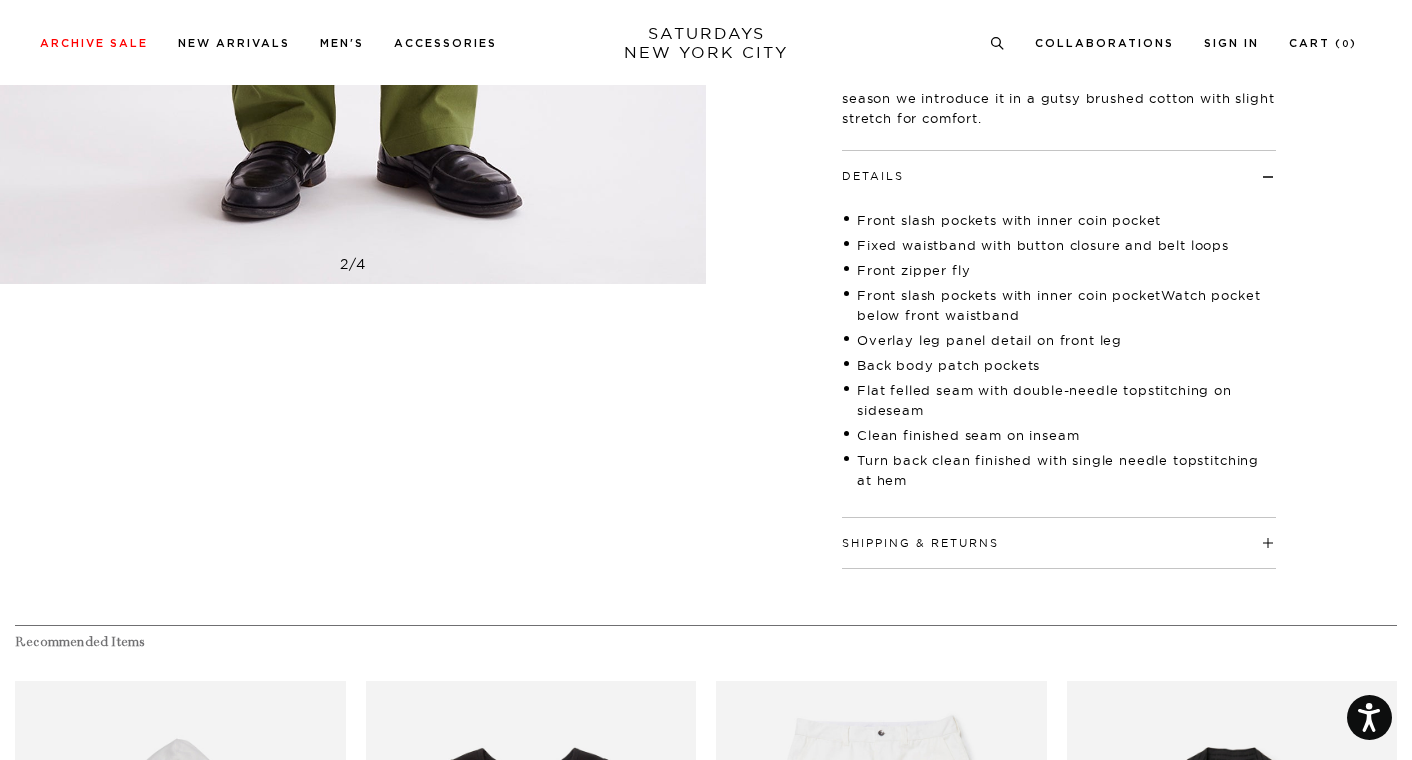 click on "Shipping & Returns" at bounding box center (920, 543) 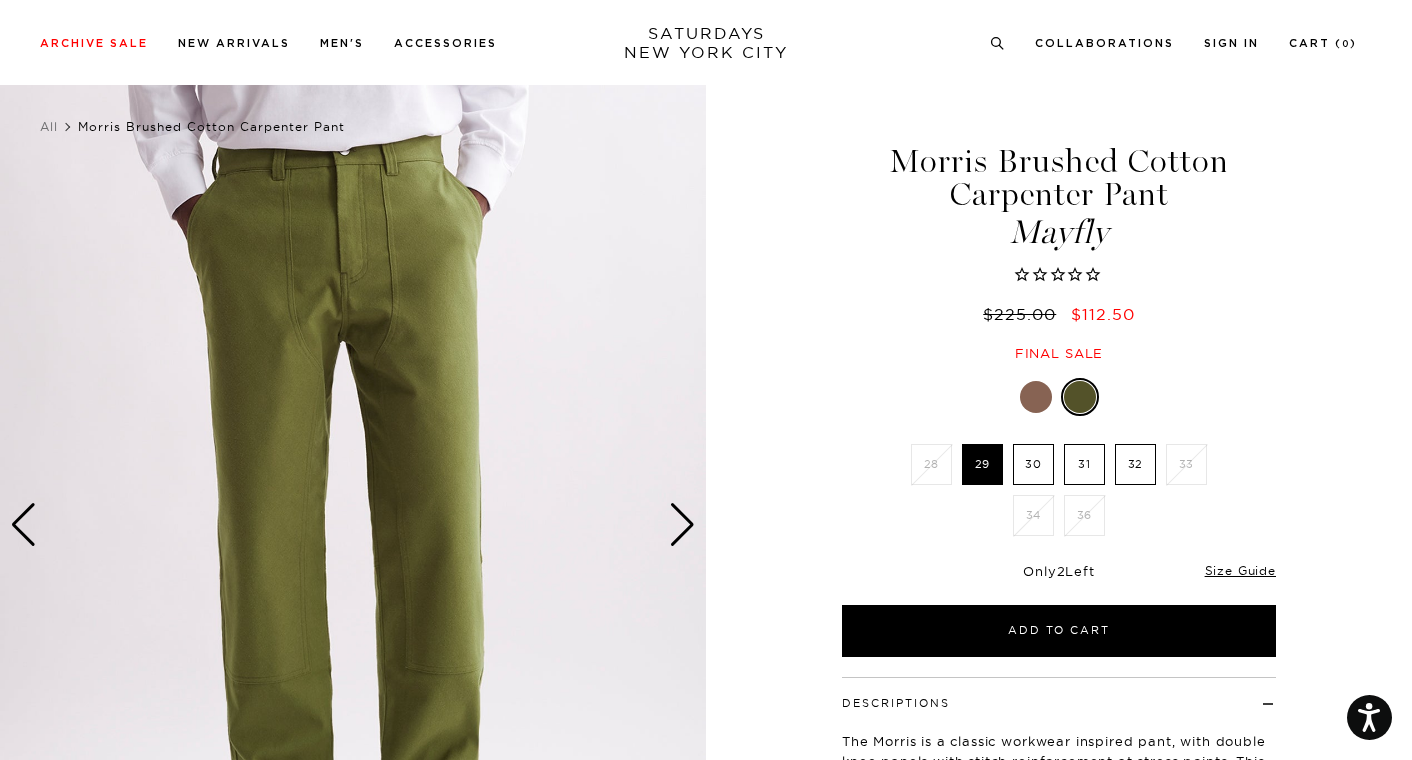 scroll, scrollTop: 0, scrollLeft: 0, axis: both 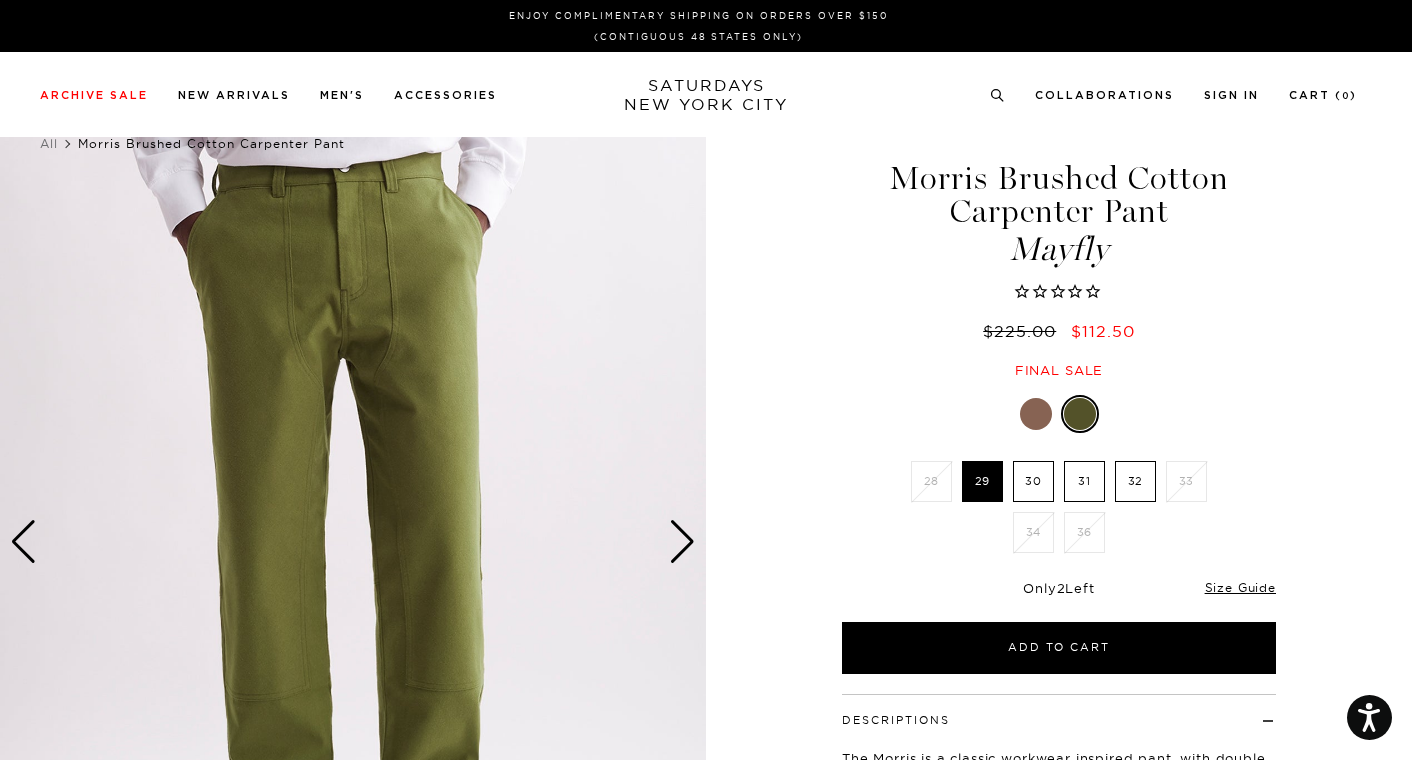 click on "32" at bounding box center (1135, 481) 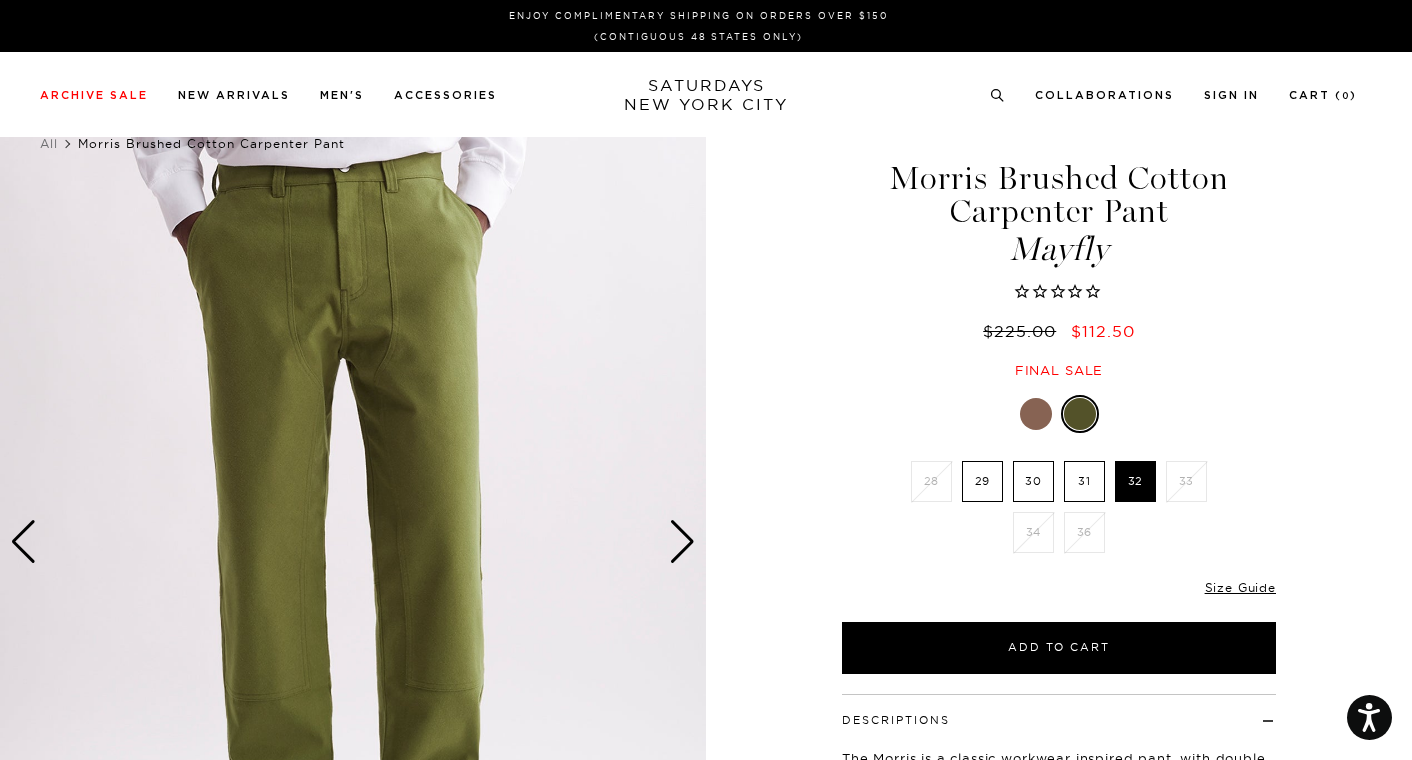 click at bounding box center [1036, 414] 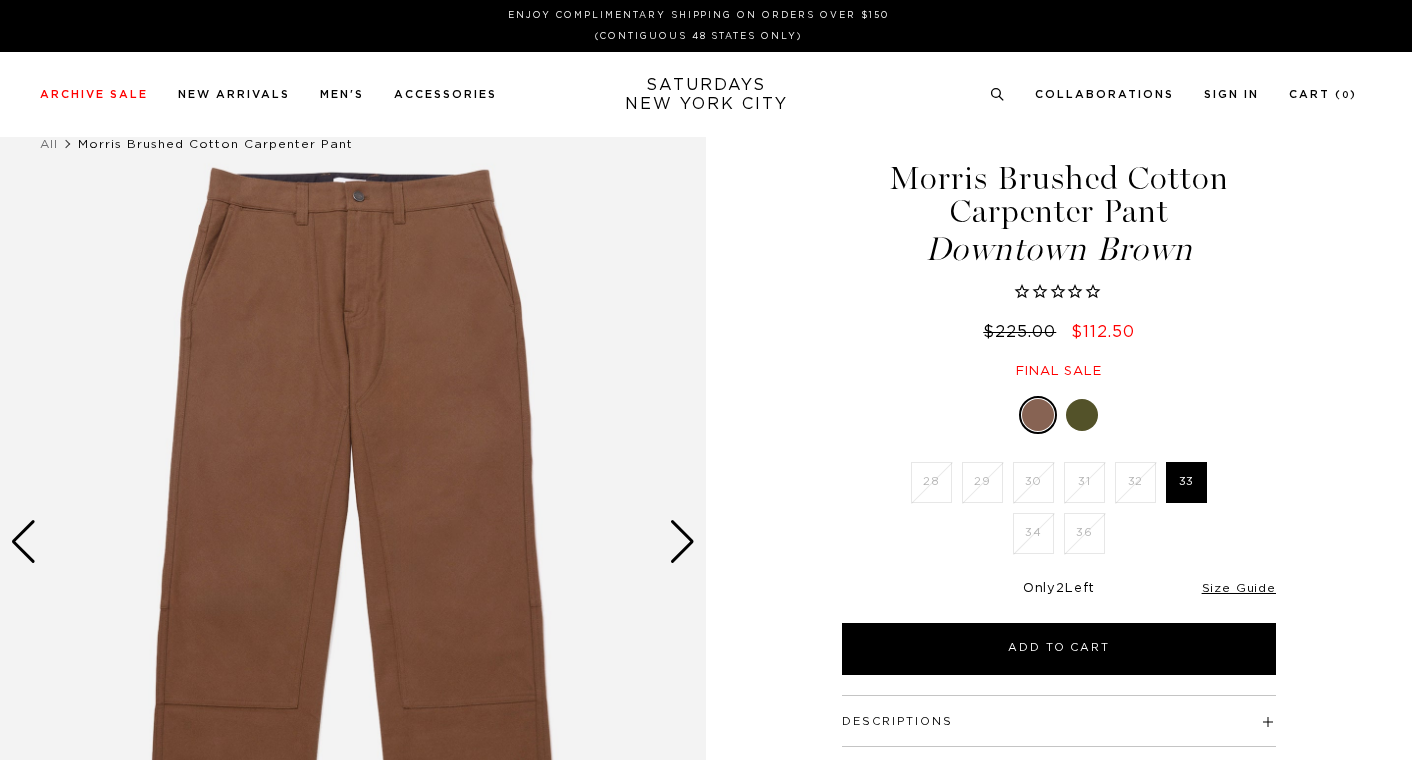 scroll, scrollTop: 0, scrollLeft: 0, axis: both 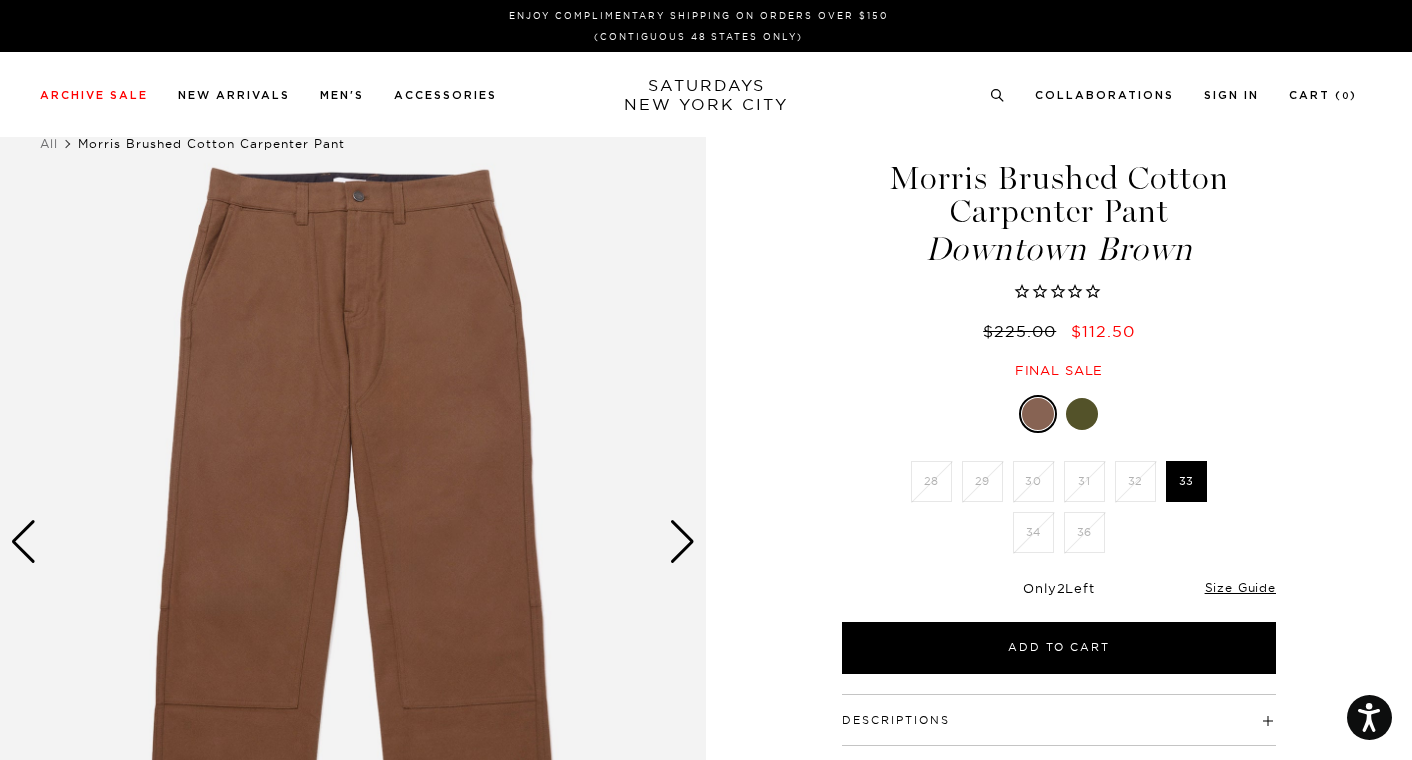 click at bounding box center [1082, 414] 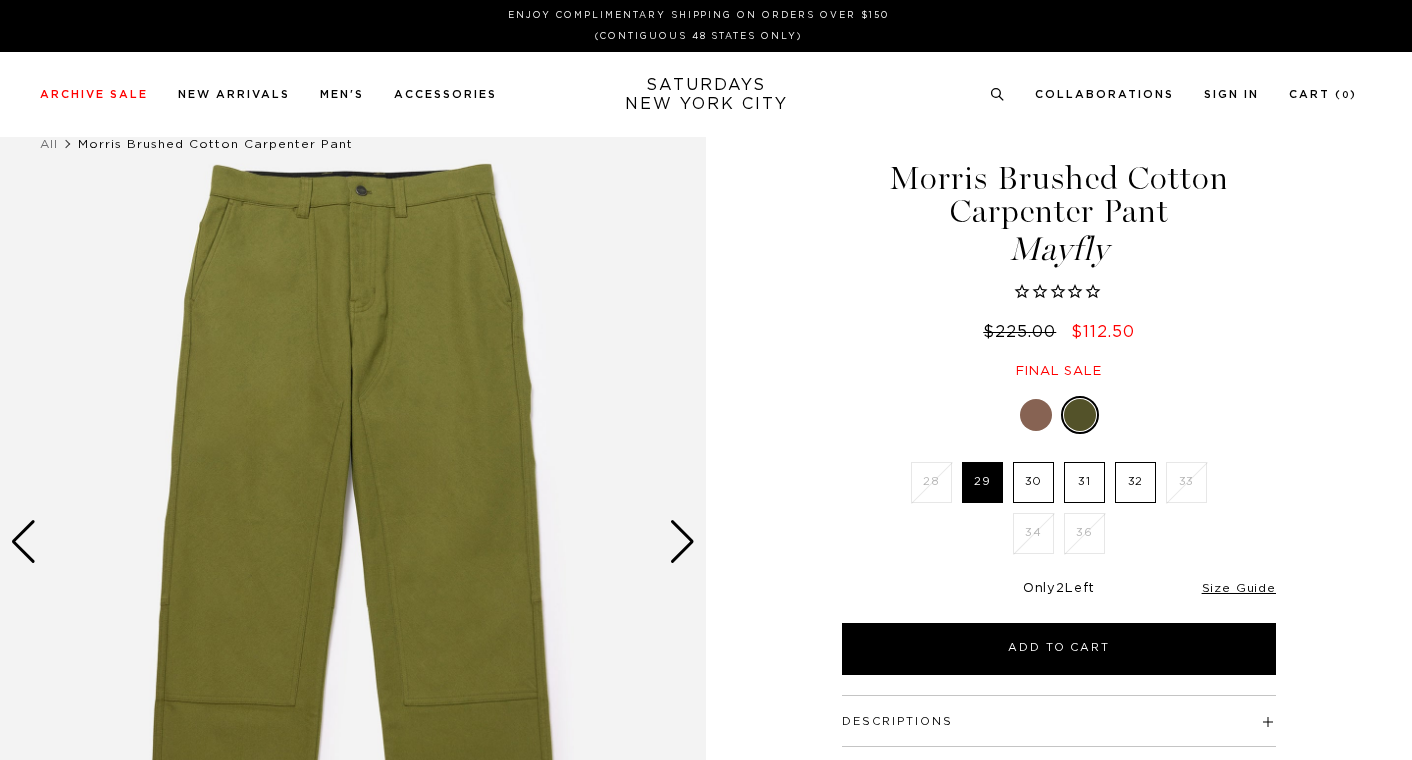 scroll, scrollTop: 0, scrollLeft: 0, axis: both 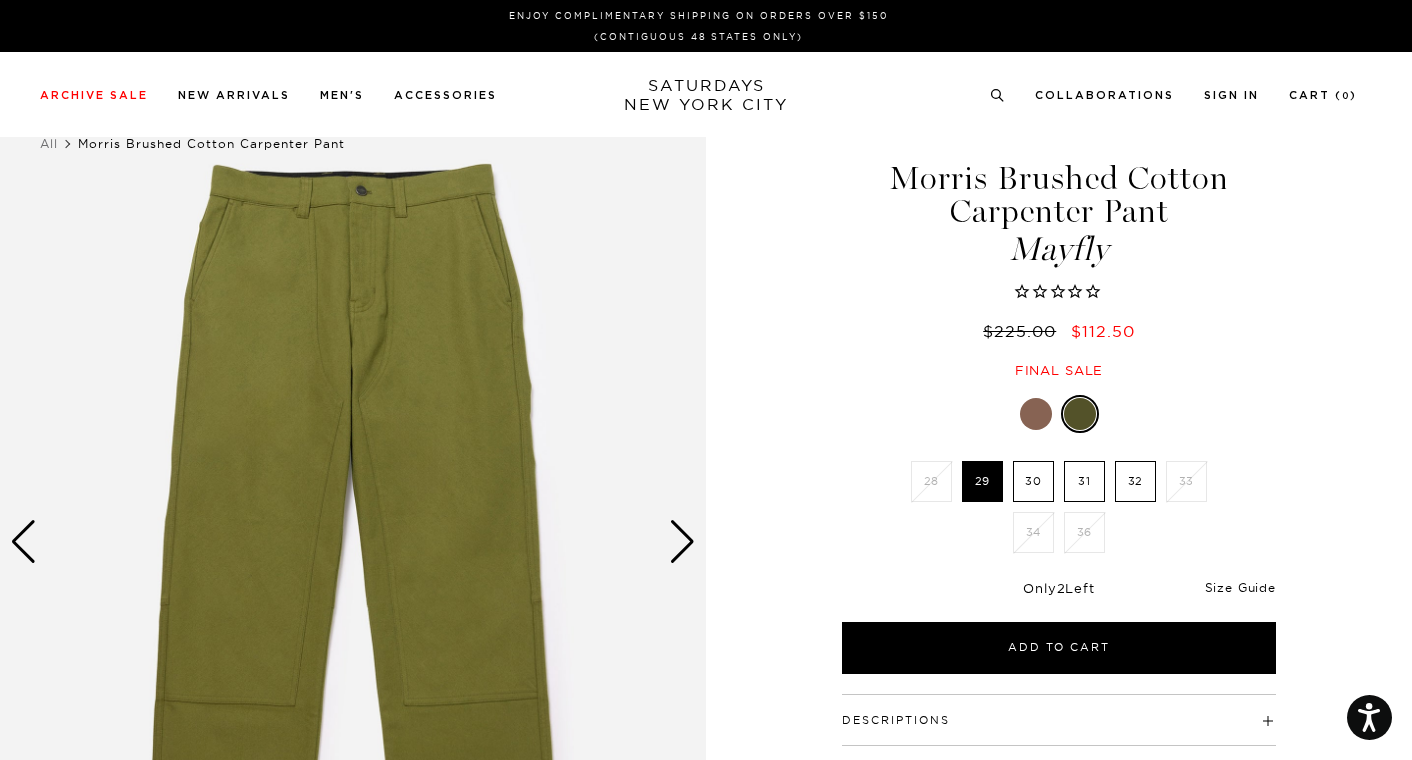 click on "Size Guide" at bounding box center [1240, 587] 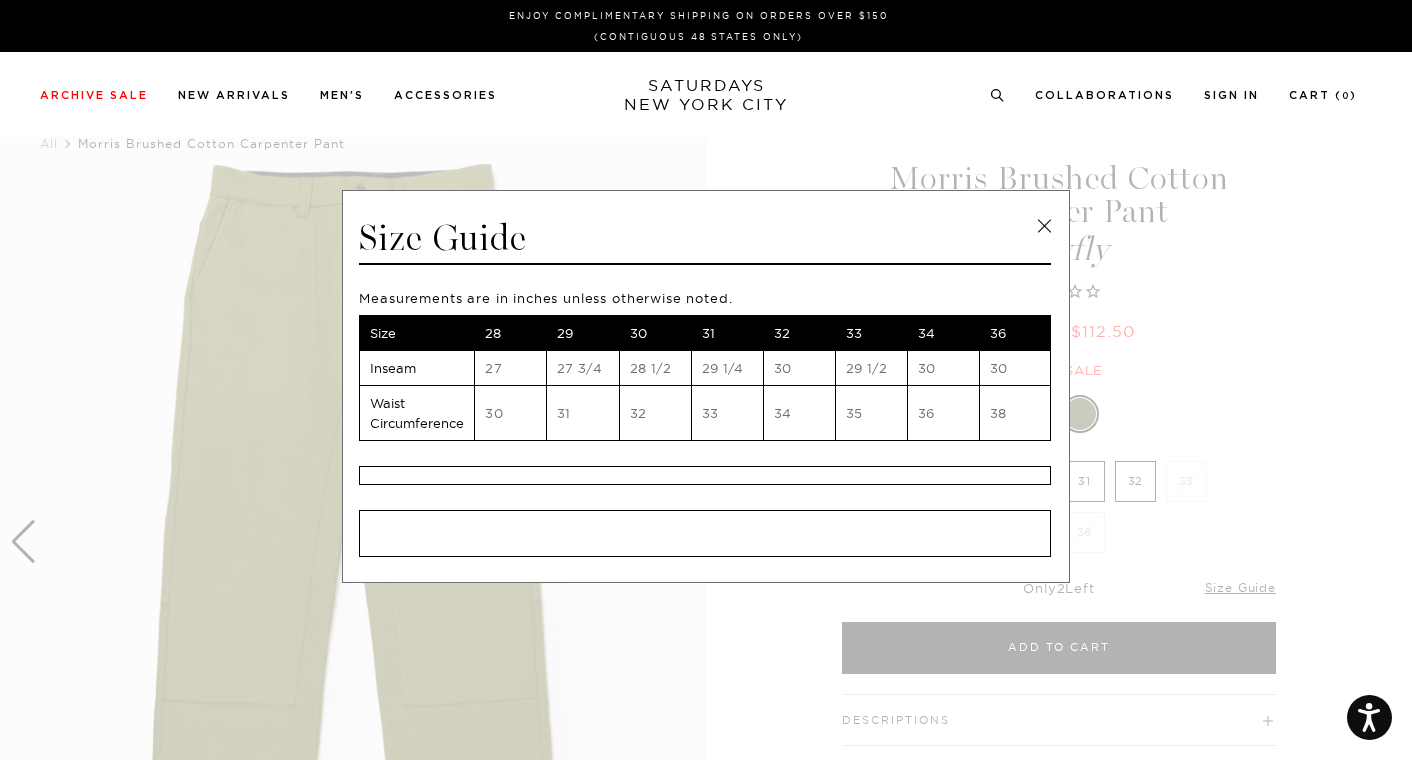 click at bounding box center [1044, 226] 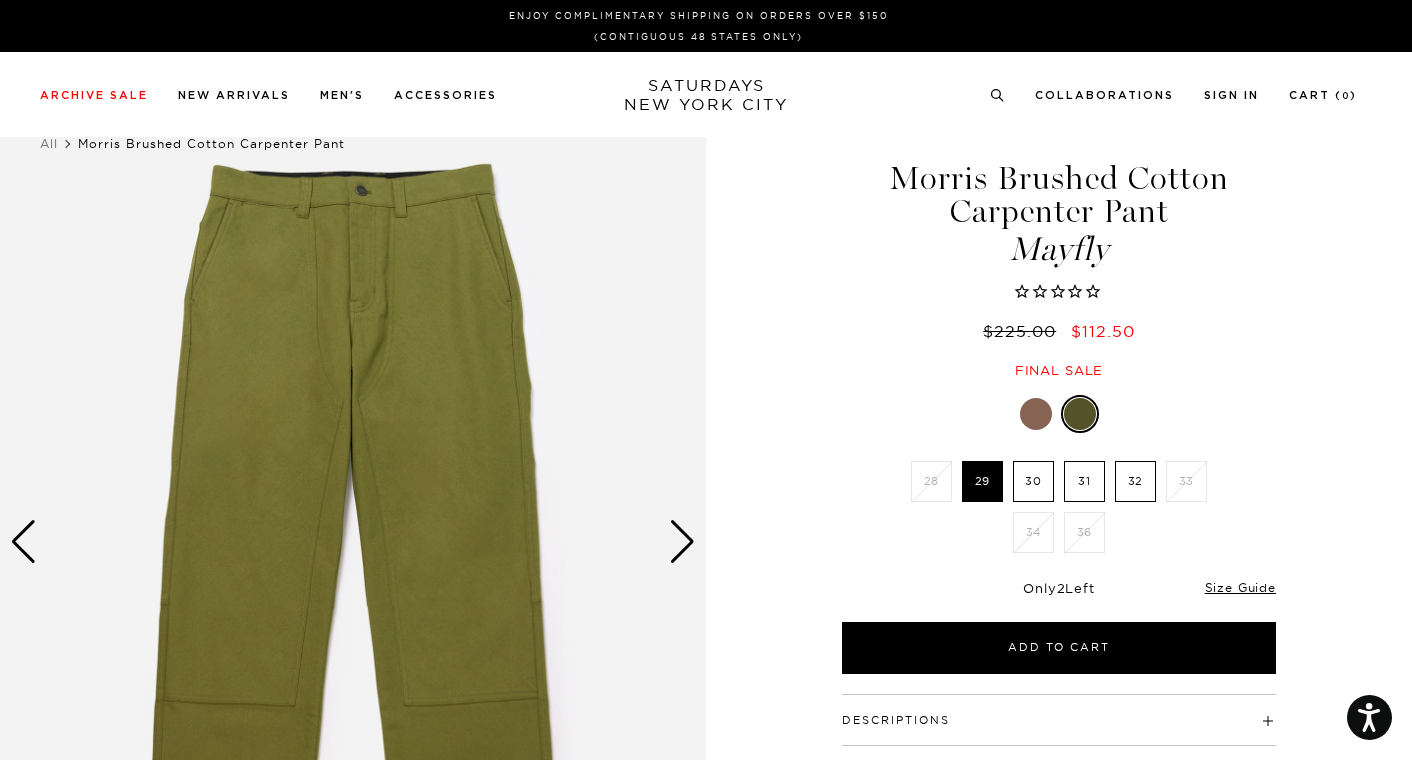 click at bounding box center (1080, 414) 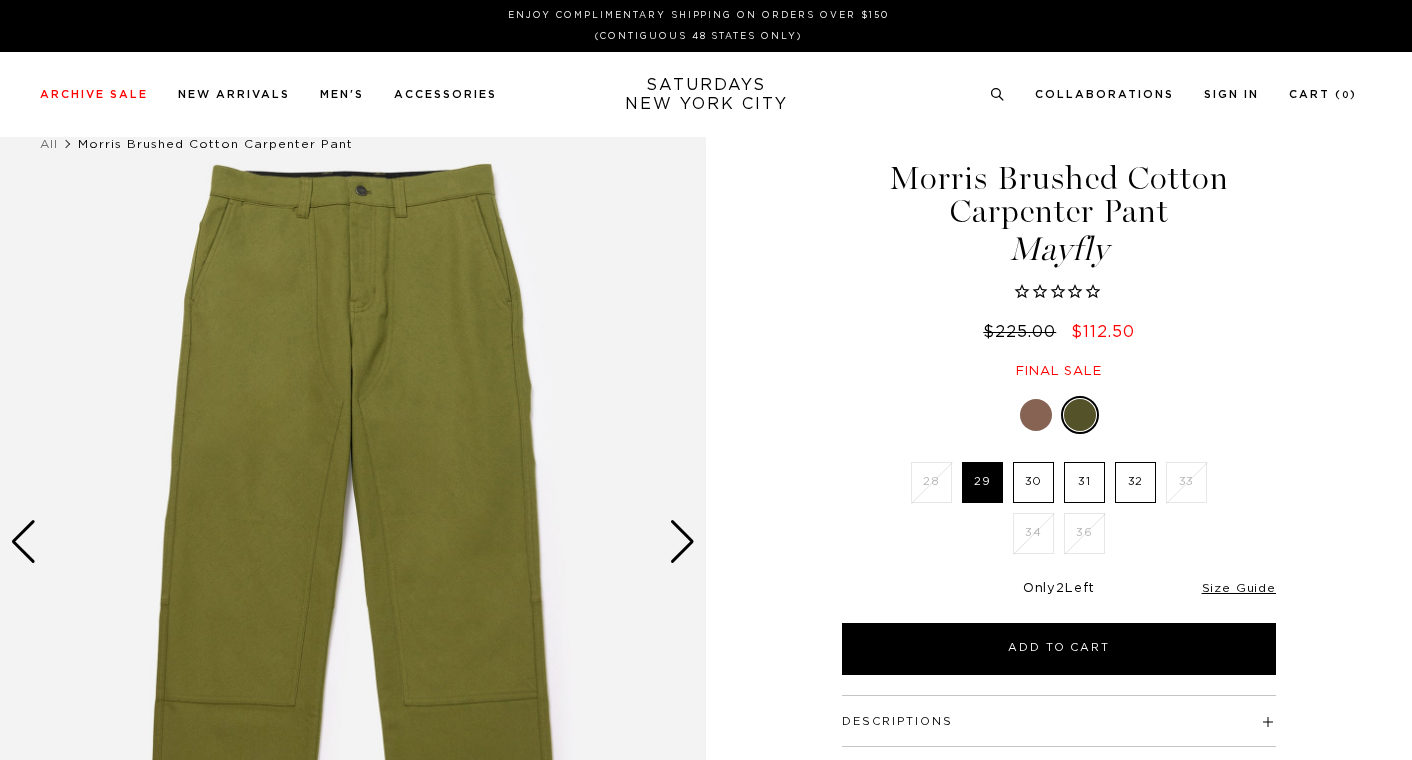 scroll, scrollTop: 0, scrollLeft: 0, axis: both 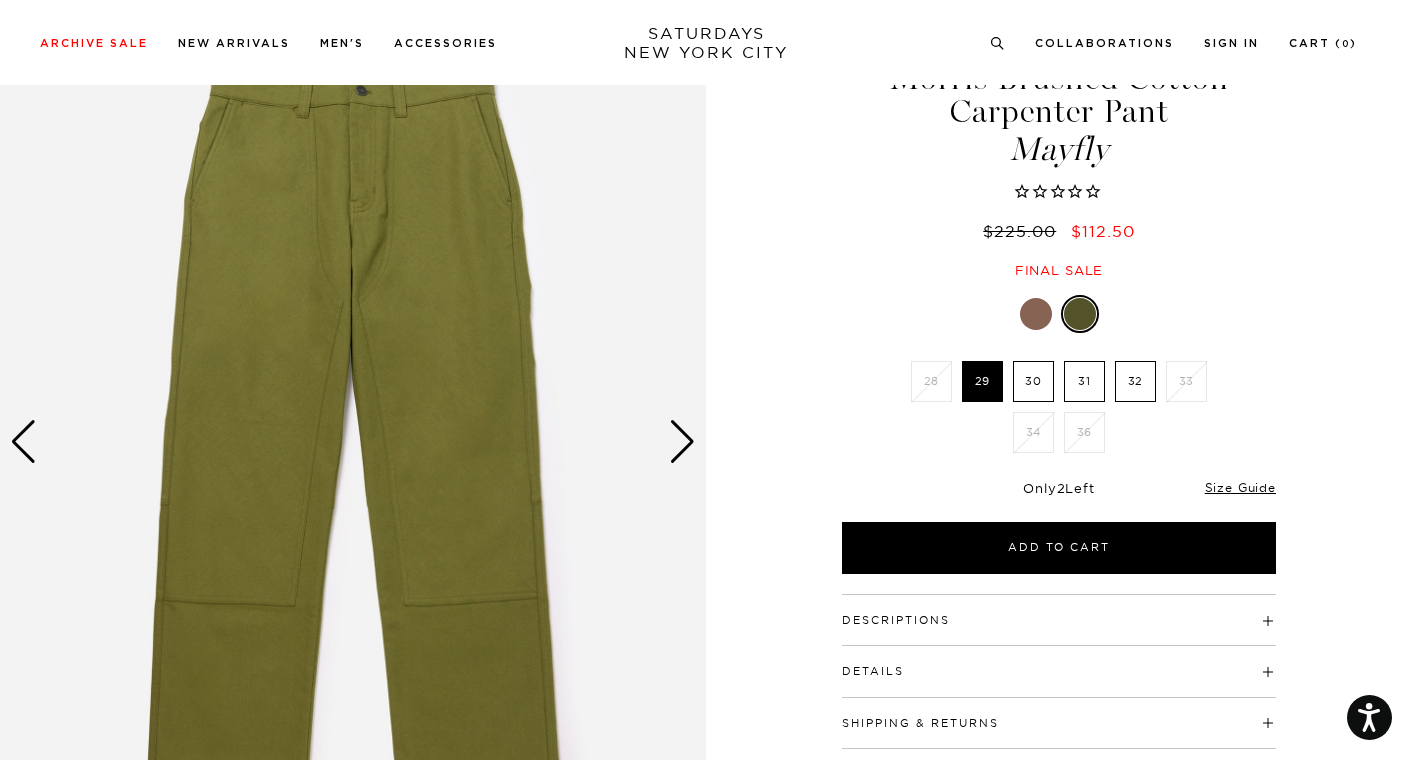 click on "32" at bounding box center (1135, 381) 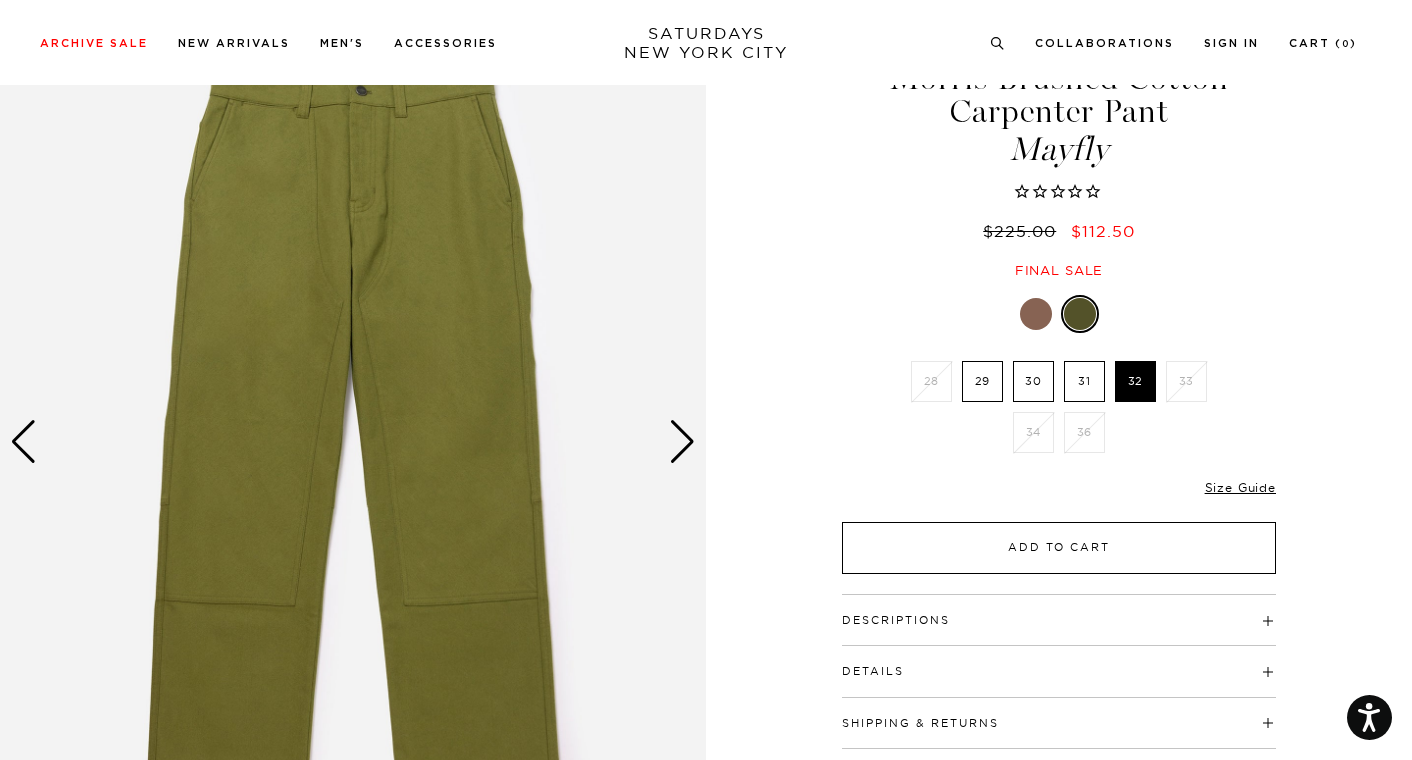 click on "Add to Cart" at bounding box center (1059, 548) 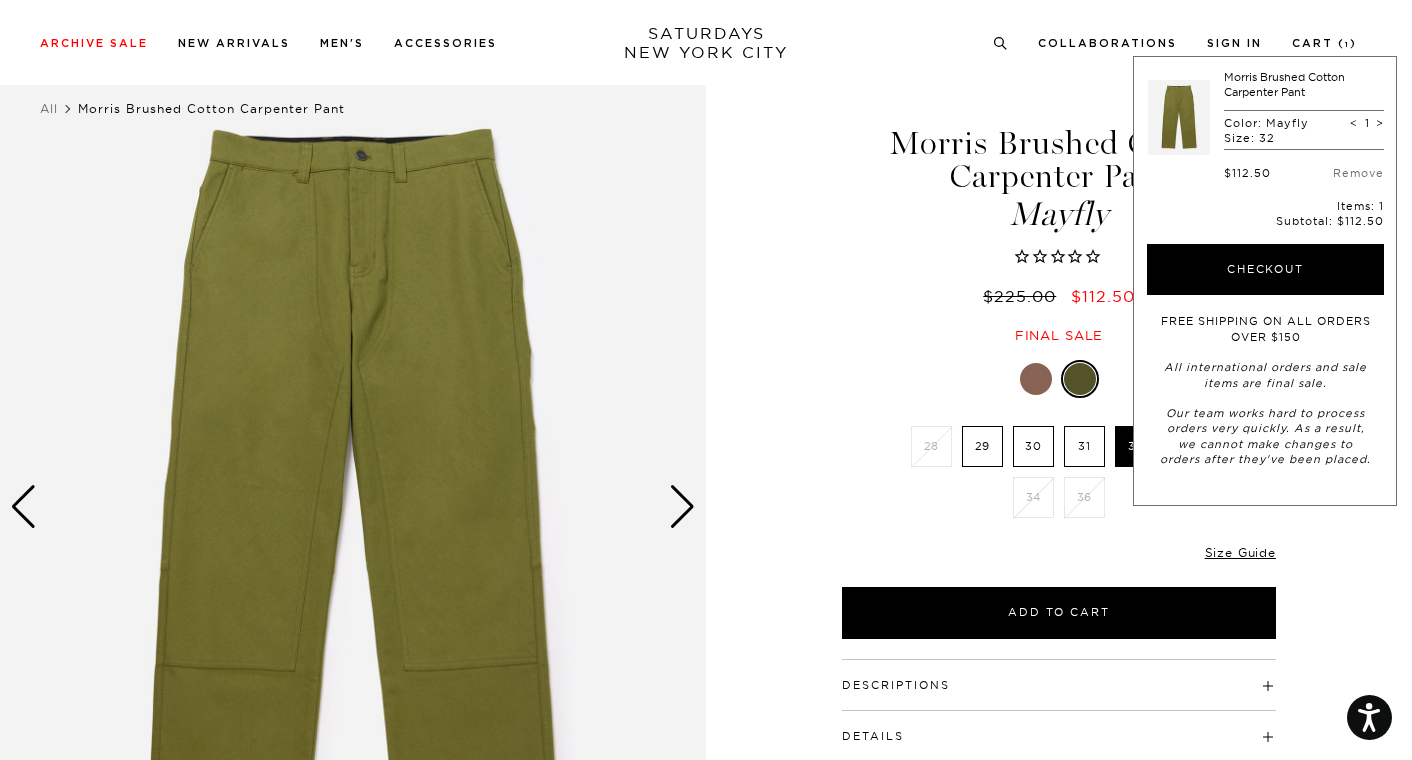 scroll, scrollTop: 0, scrollLeft: 0, axis: both 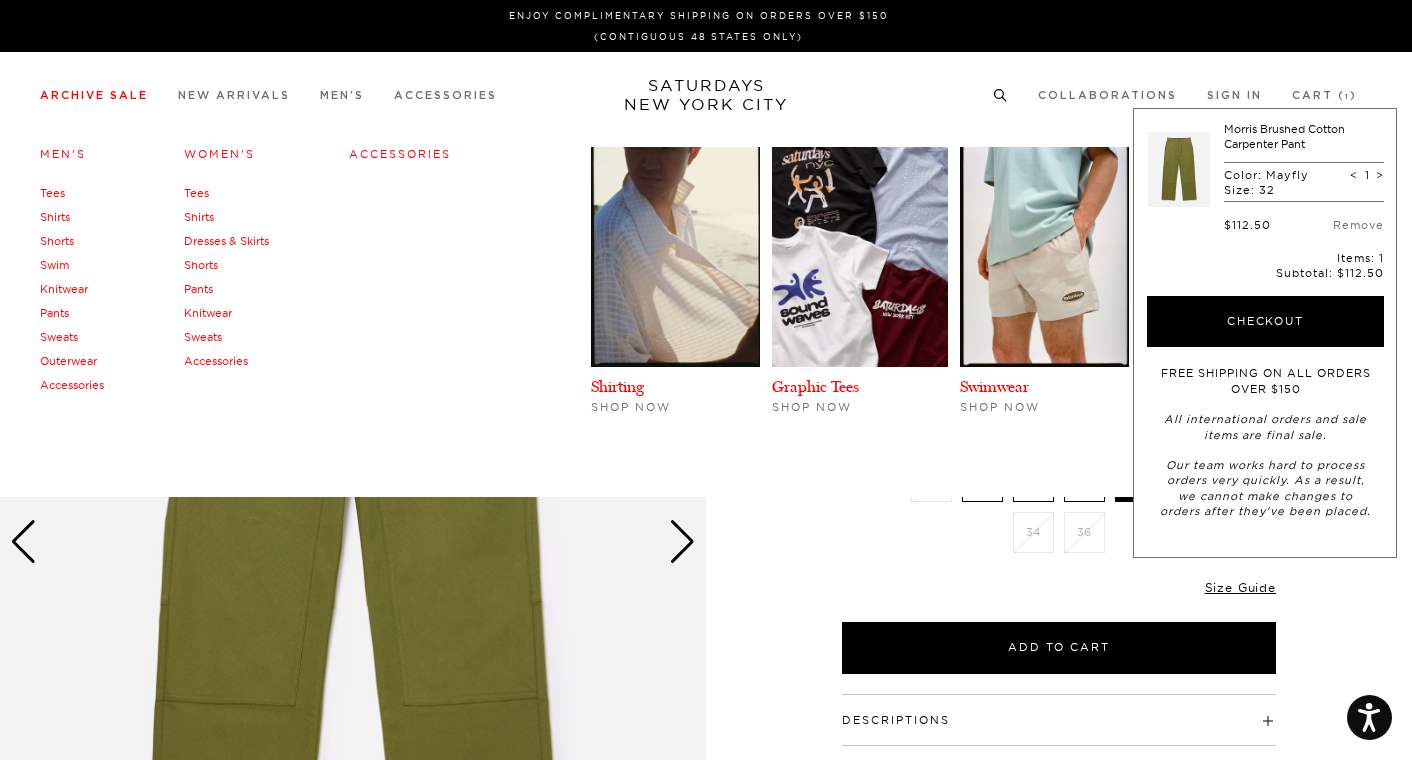 click on "Archive Sale" at bounding box center (94, 95) 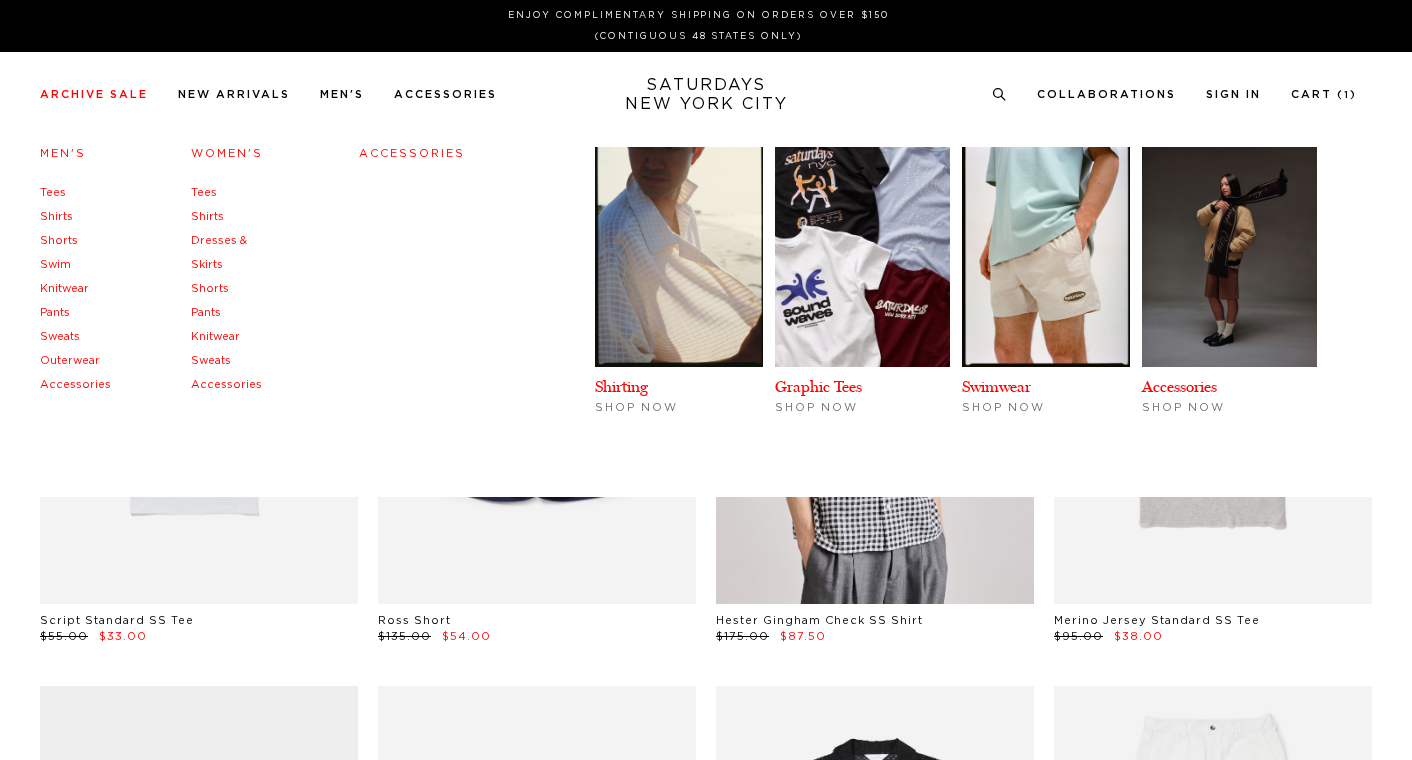 scroll, scrollTop: 0, scrollLeft: 0, axis: both 